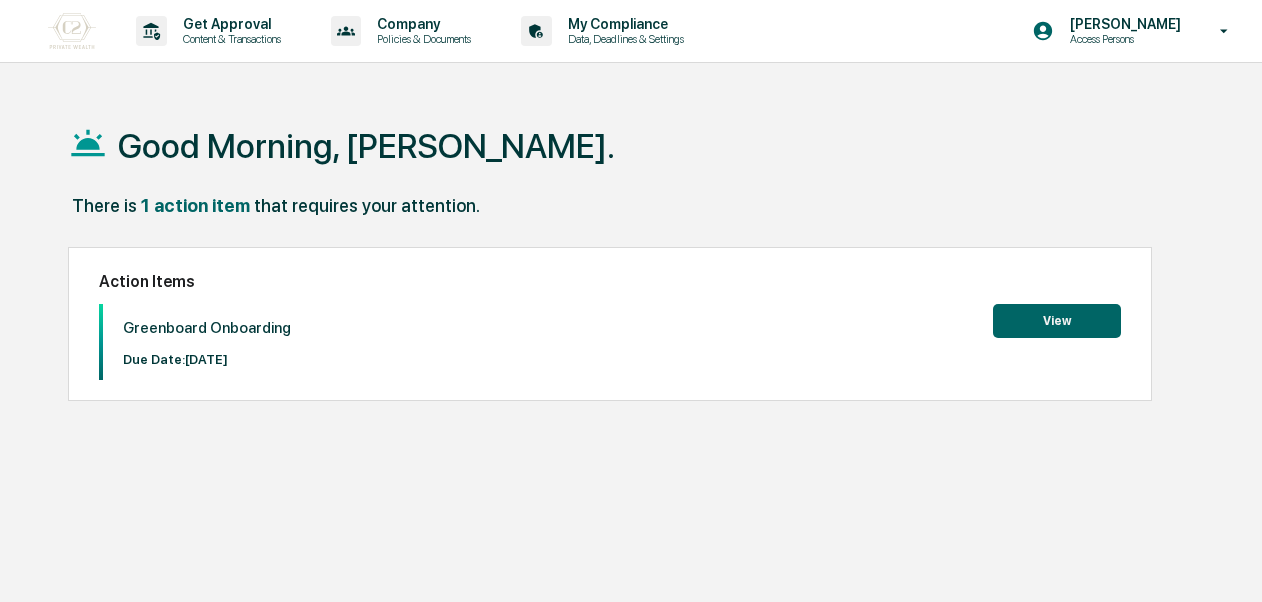 scroll, scrollTop: 0, scrollLeft: 0, axis: both 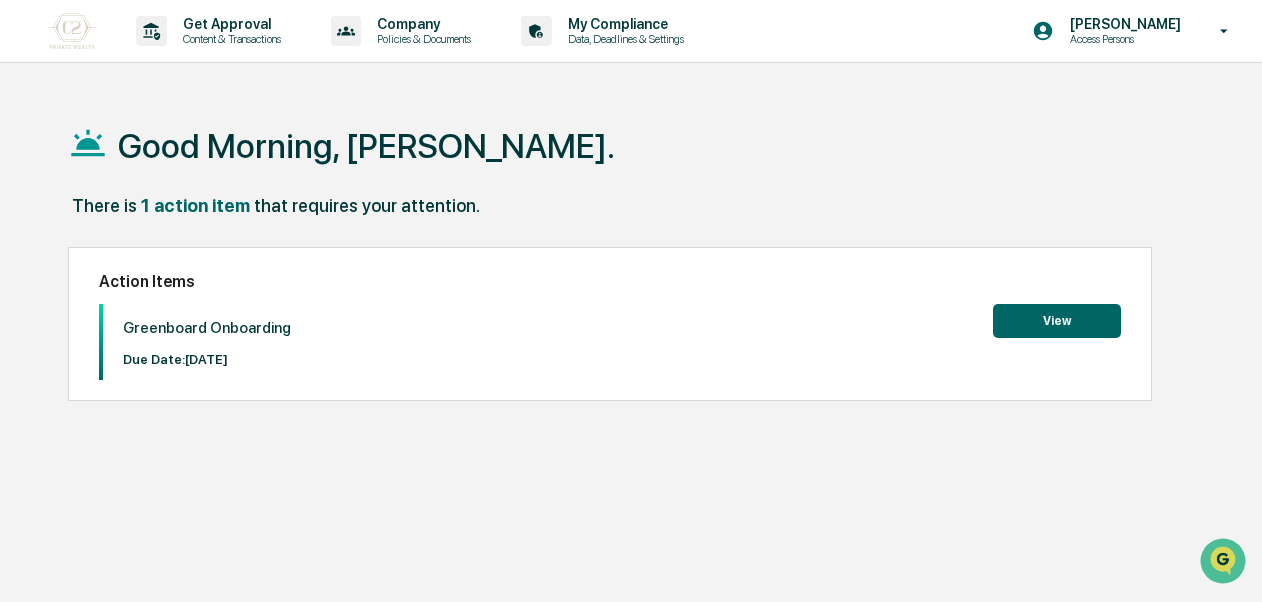 click on "View" at bounding box center (1057, 321) 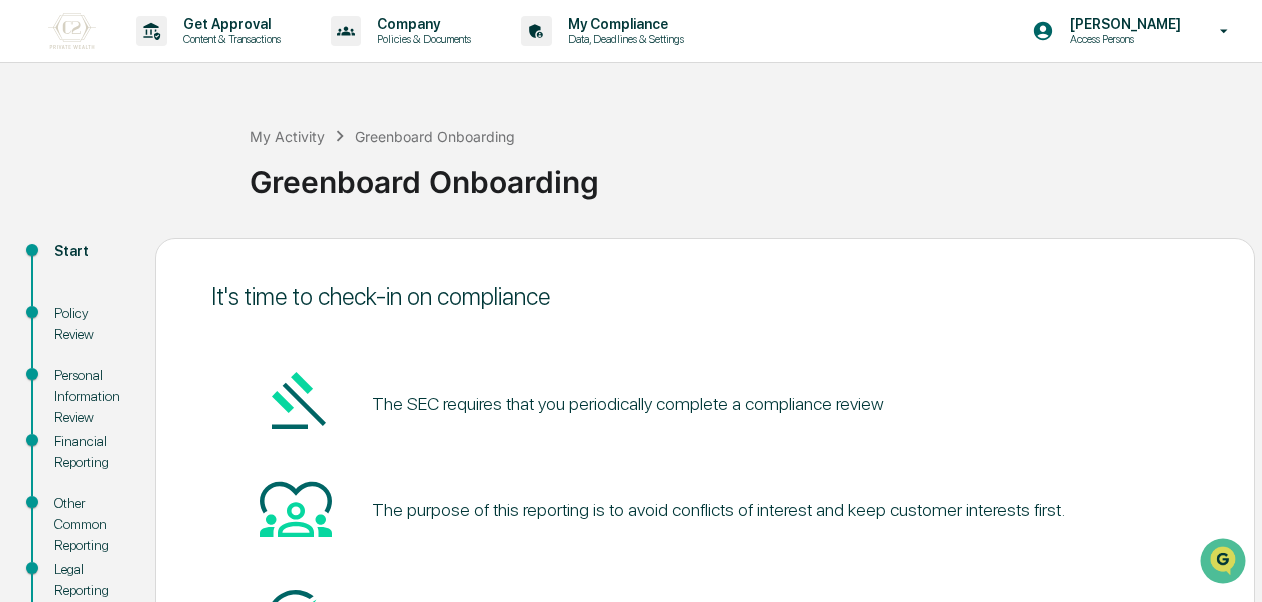 drag, startPoint x: 1052, startPoint y: 316, endPoint x: 1173, endPoint y: 275, distance: 127.75758 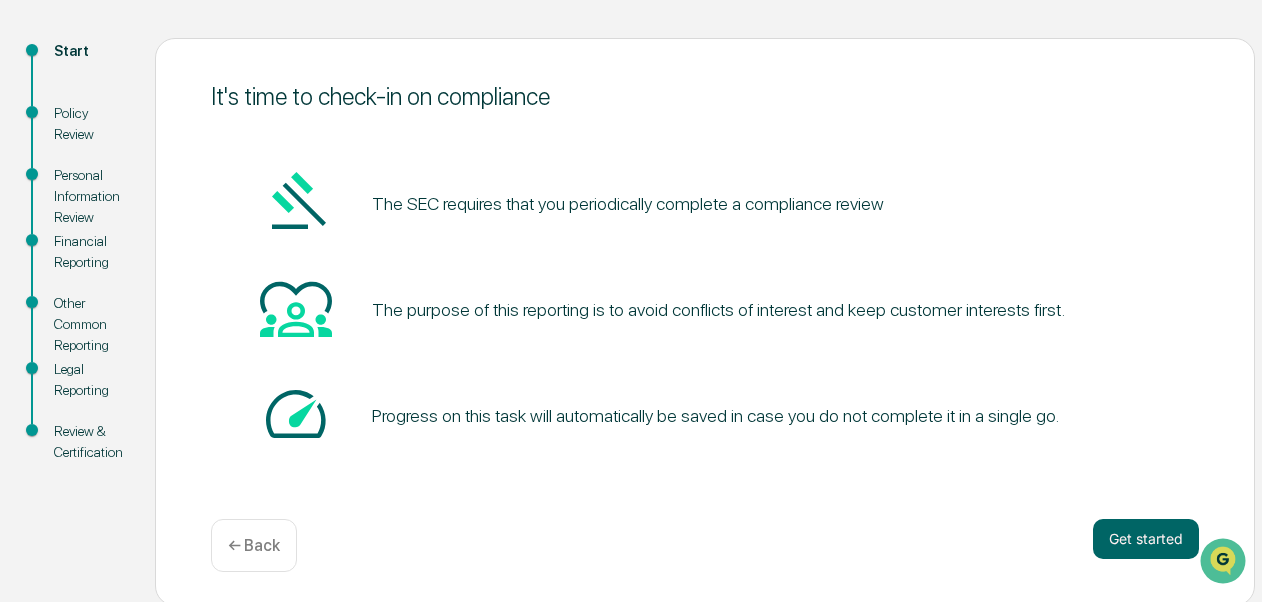 scroll, scrollTop: 204, scrollLeft: 0, axis: vertical 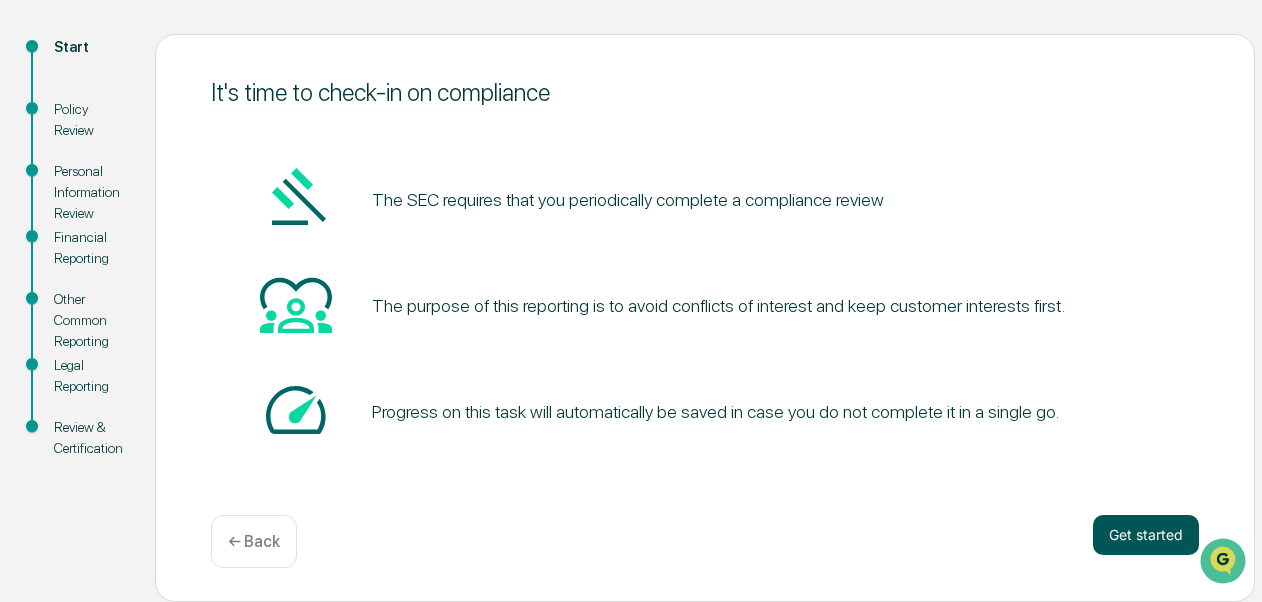 click on "Get started" at bounding box center (1146, 535) 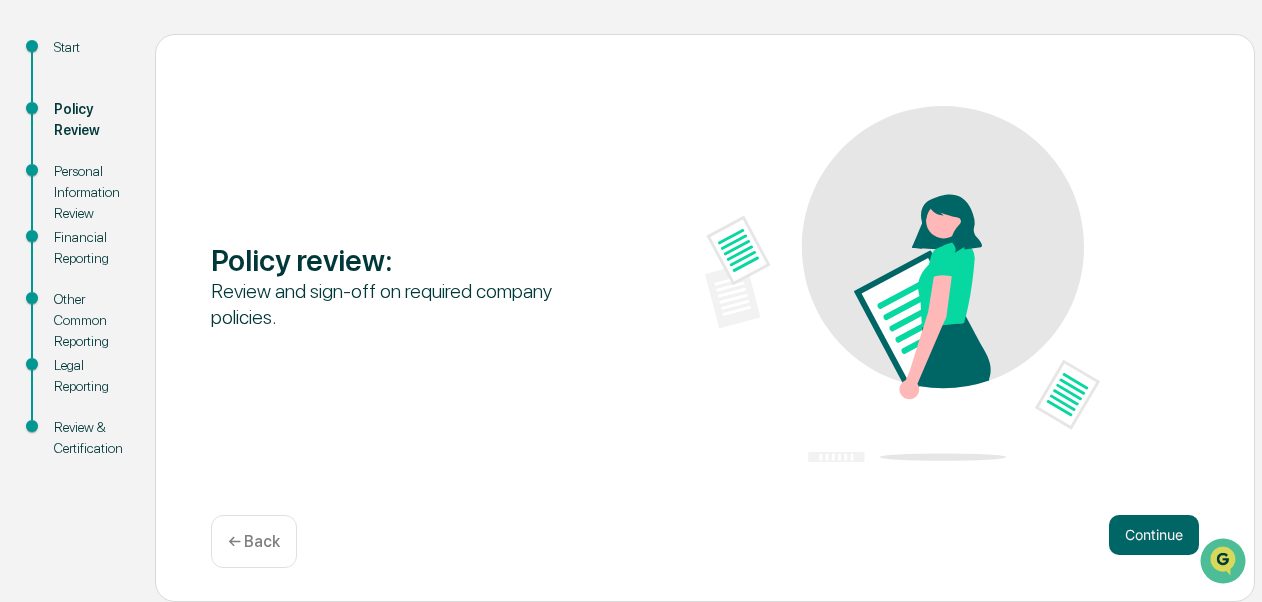 click on "Continue" at bounding box center [1154, 535] 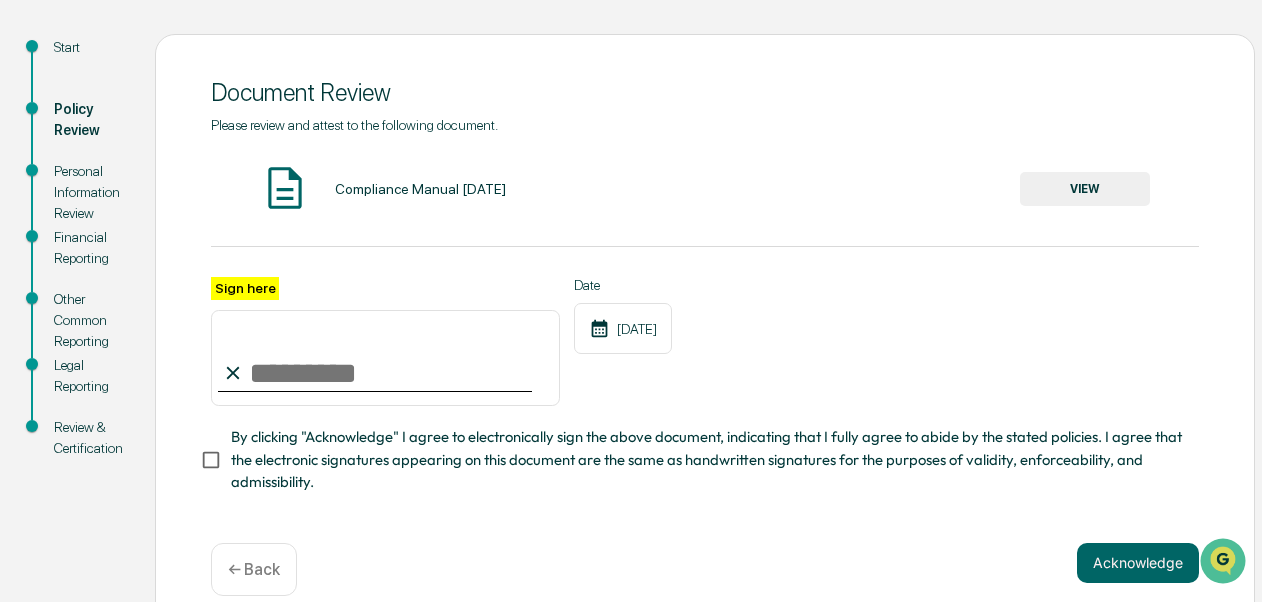click on "Sign here" at bounding box center [385, 358] 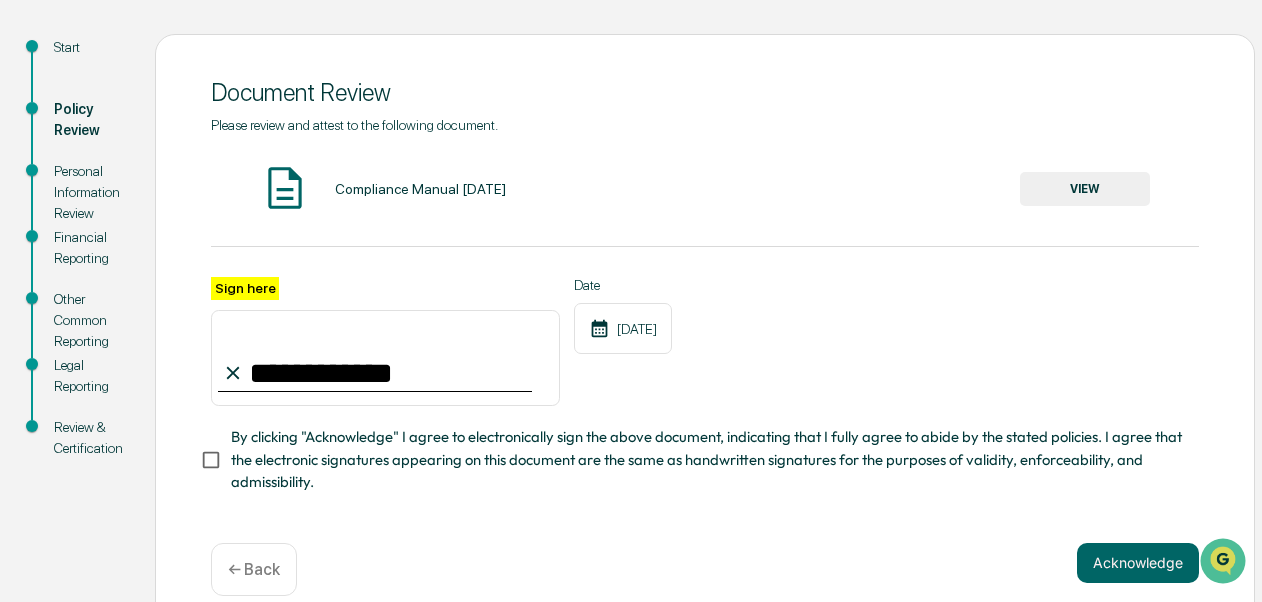 type on "**********" 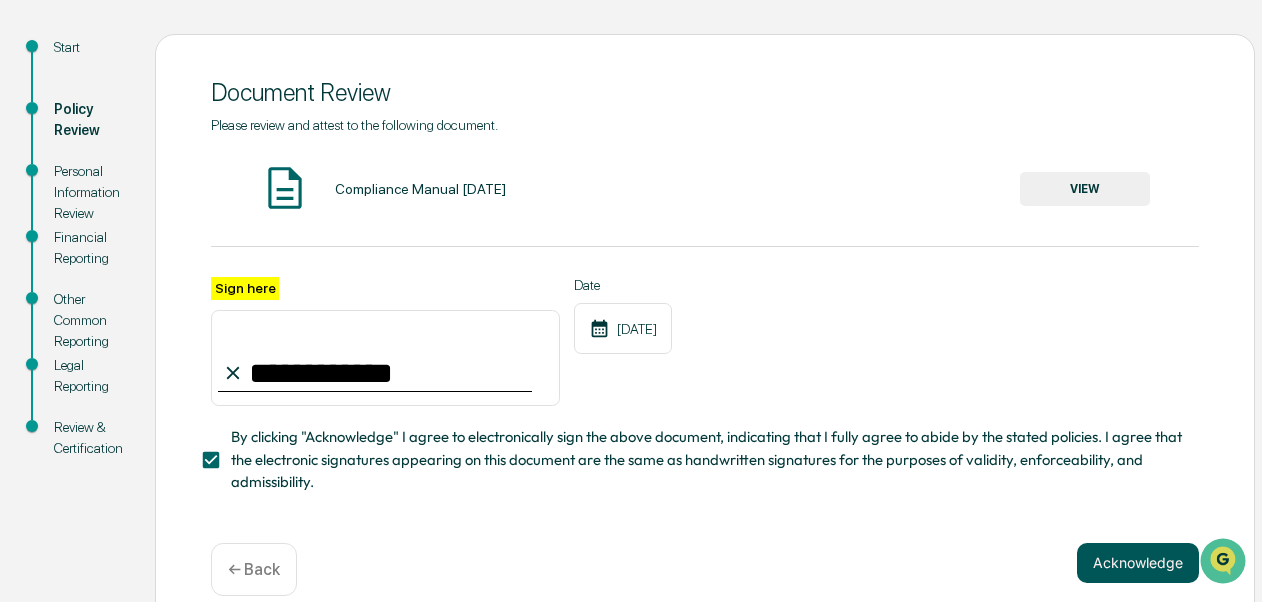 click on "Acknowledge" at bounding box center (1138, 563) 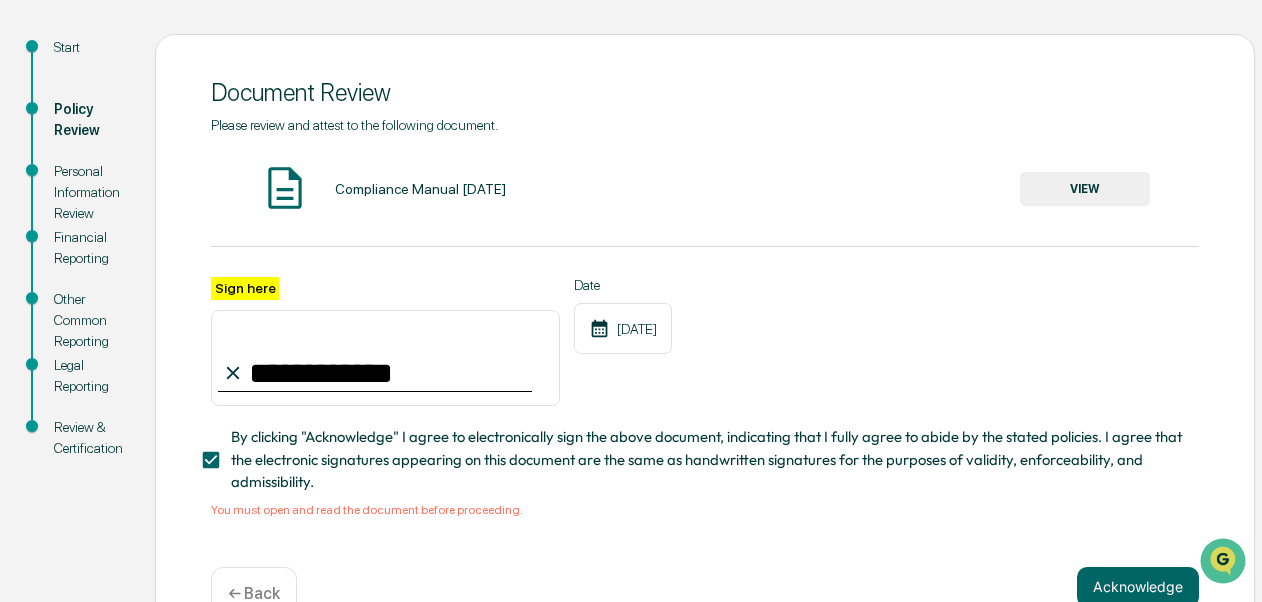 click on "VIEW" at bounding box center [1085, 189] 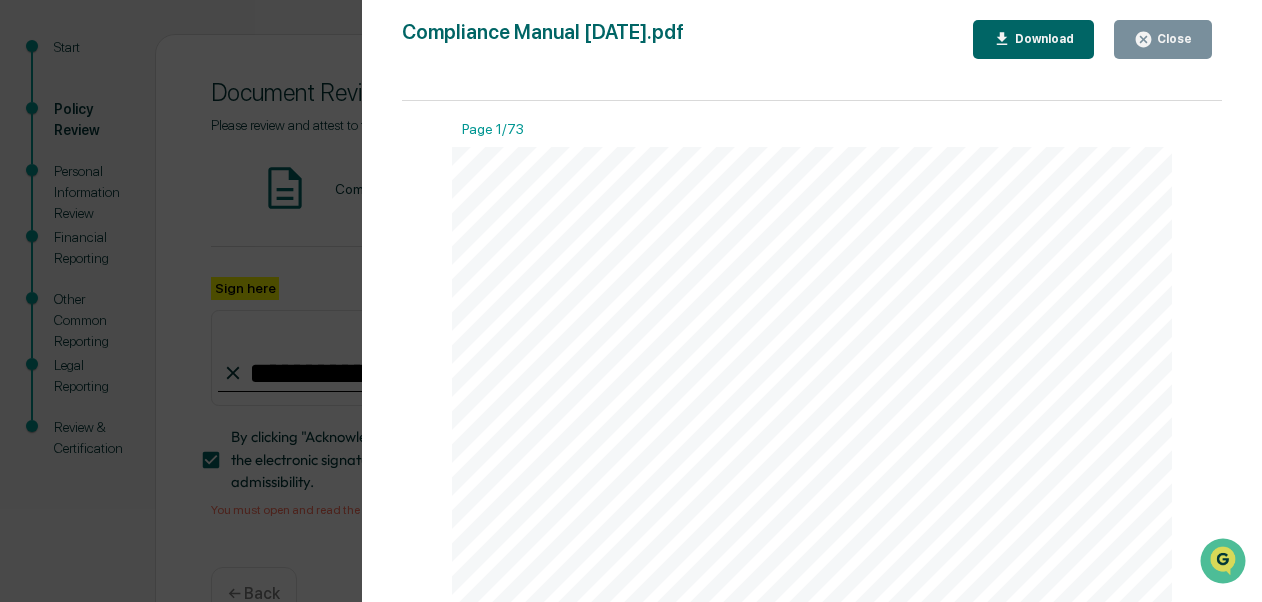 click on "Close" at bounding box center (1163, 39) 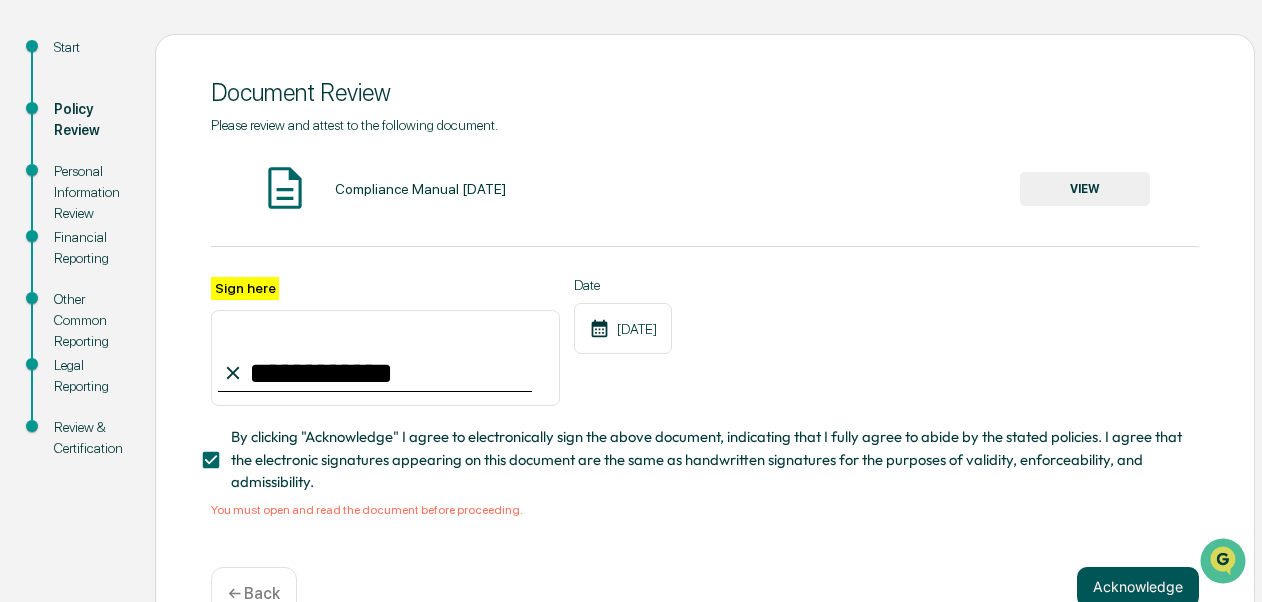 click on "Acknowledge" at bounding box center [1138, 587] 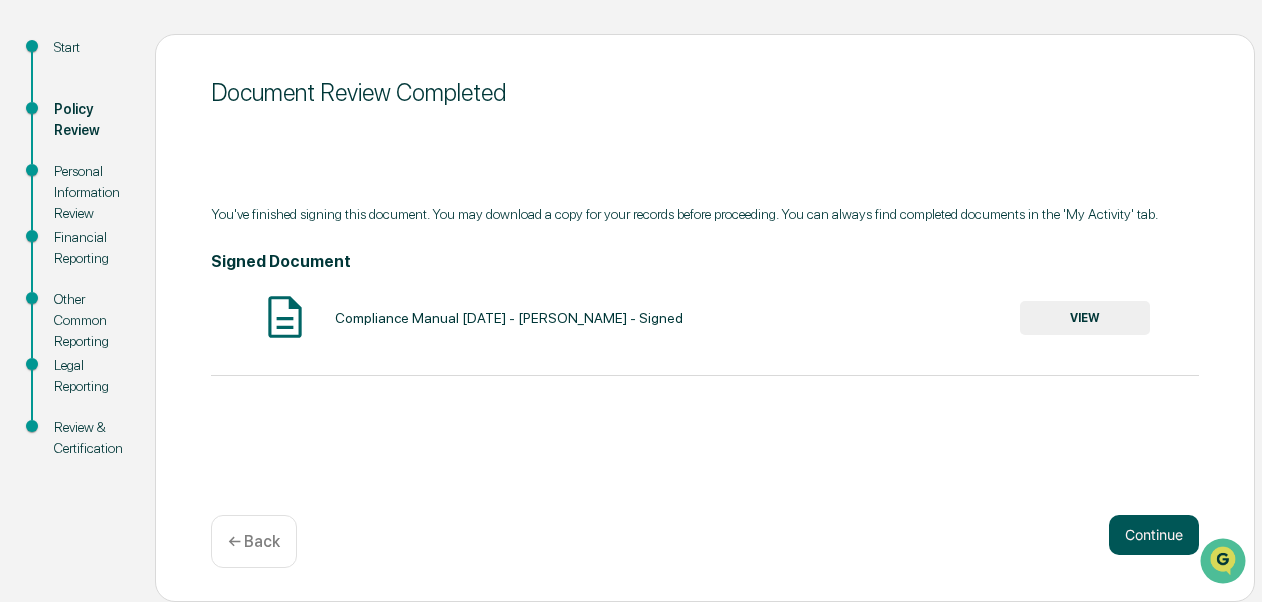click on "Continue" at bounding box center (1154, 535) 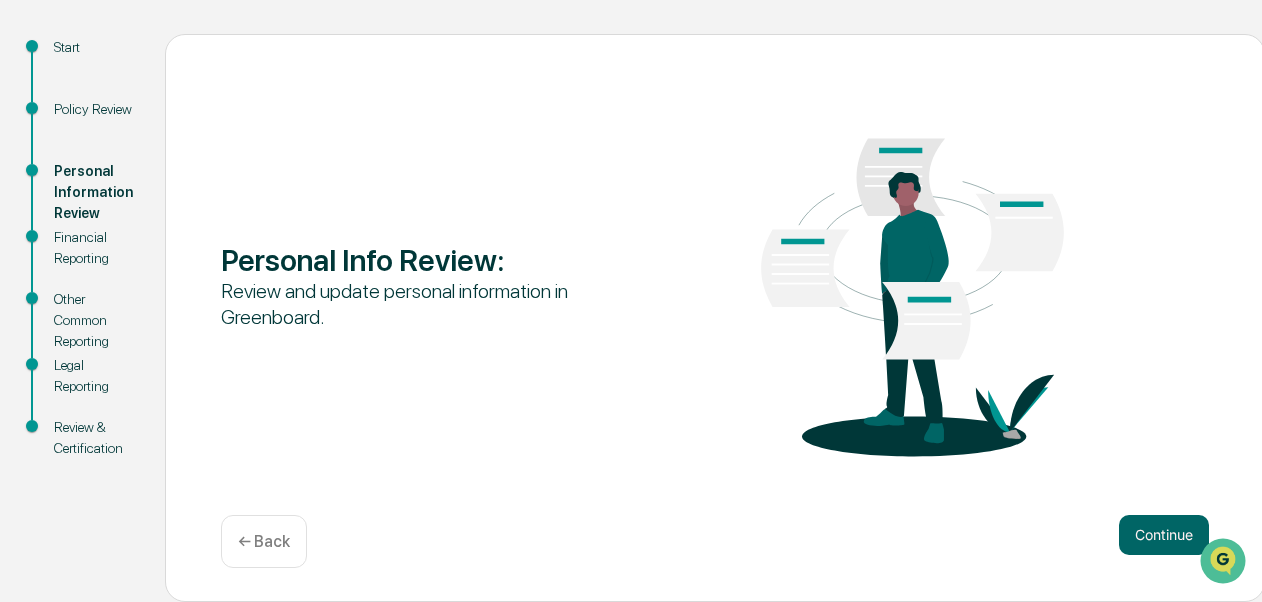 click on "Continue" at bounding box center [1164, 535] 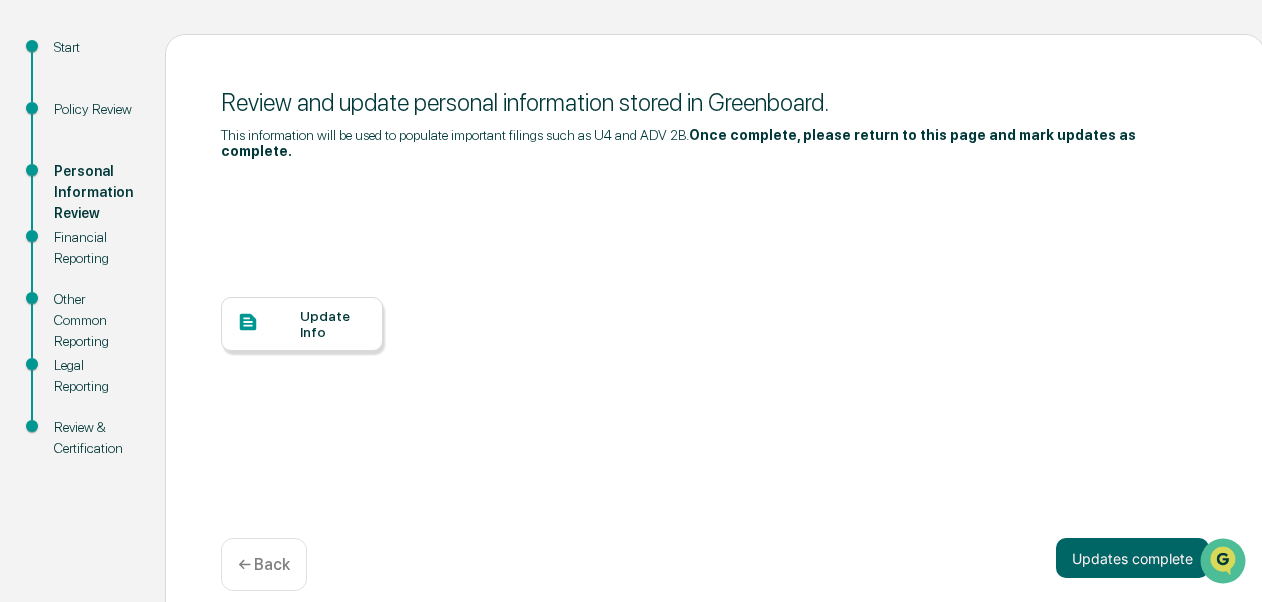click on "Update Info" at bounding box center (333, 324) 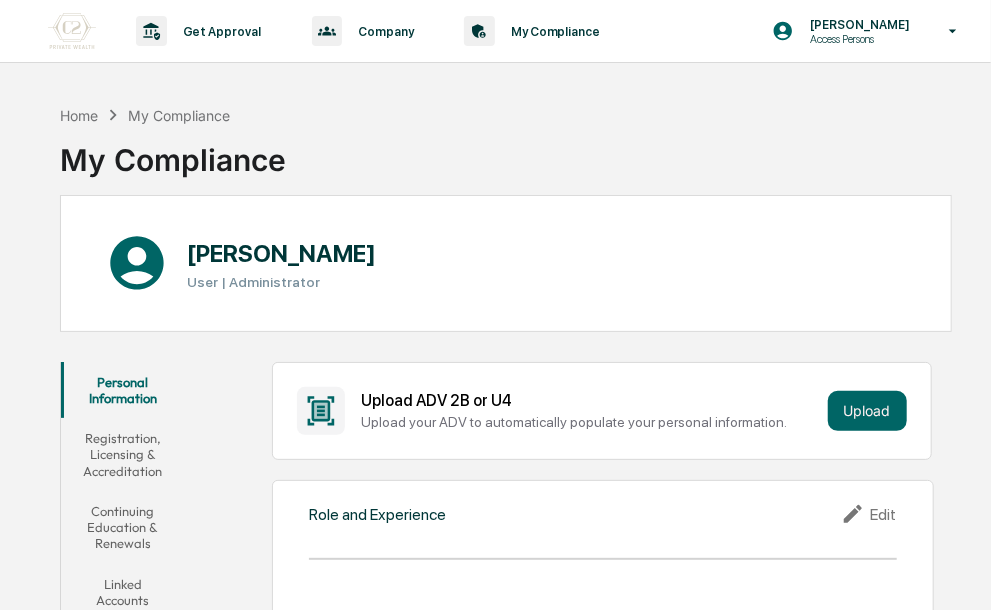 scroll, scrollTop: 0, scrollLeft: 0, axis: both 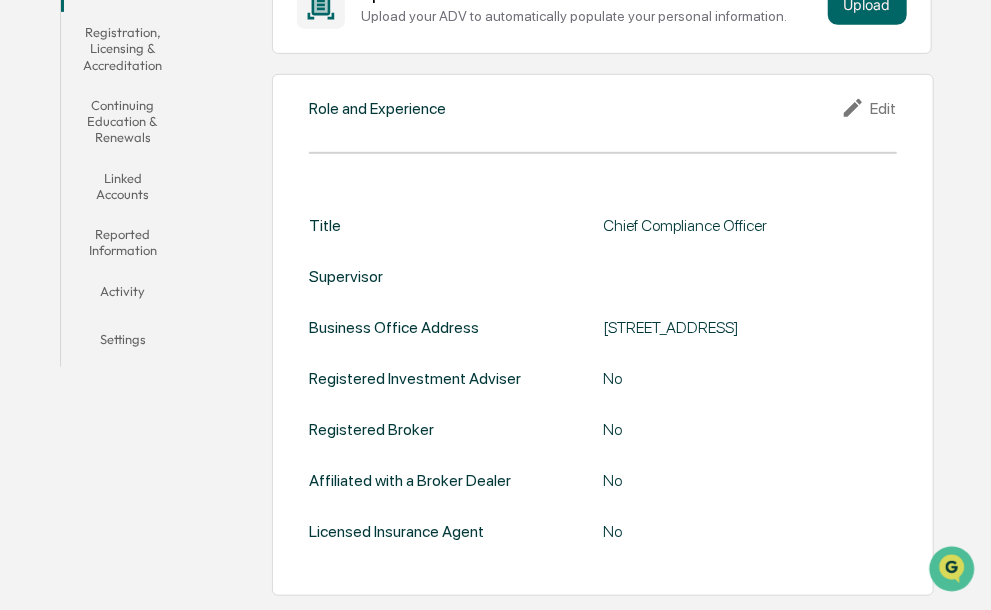 click on "No" at bounding box center (750, 378) 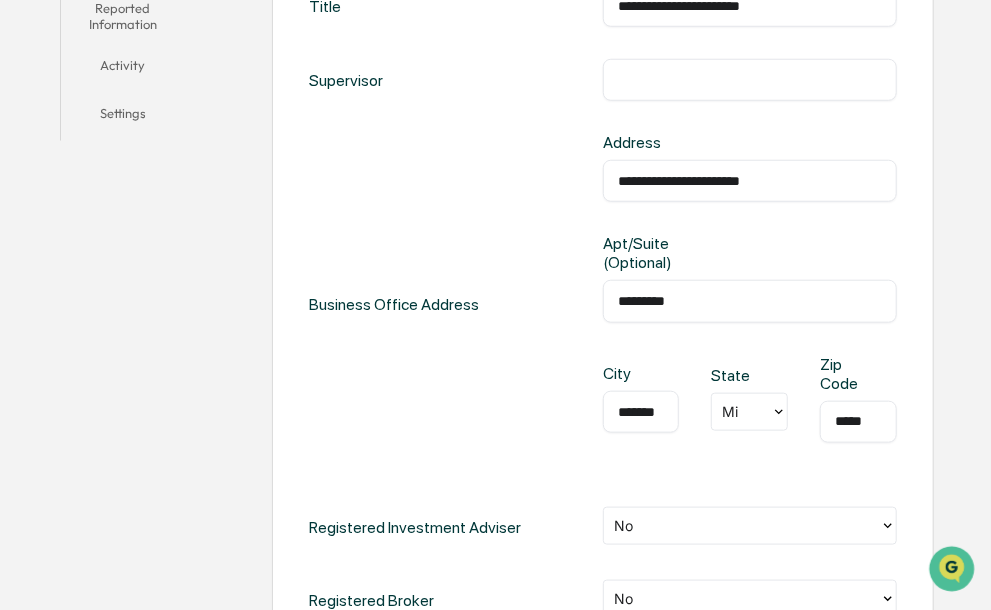 scroll, scrollTop: 640, scrollLeft: 0, axis: vertical 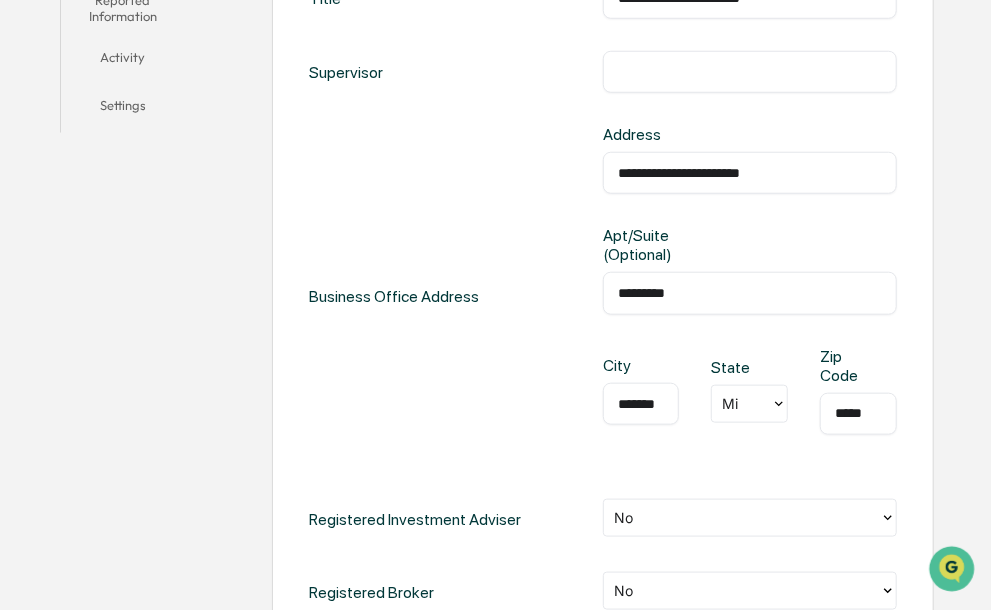 drag, startPoint x: 810, startPoint y: 165, endPoint x: 534, endPoint y: 129, distance: 278.33792 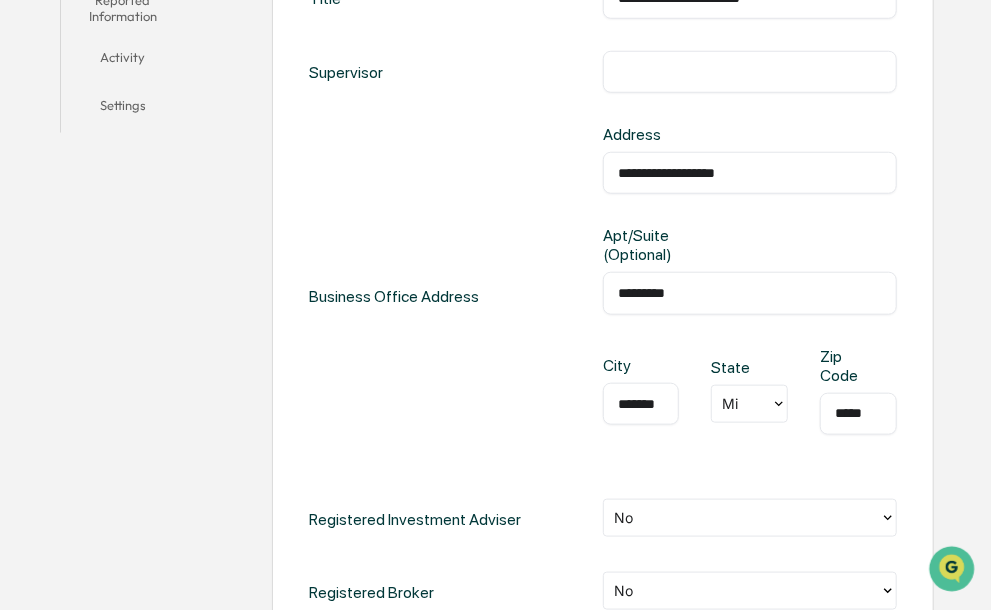 type on "**********" 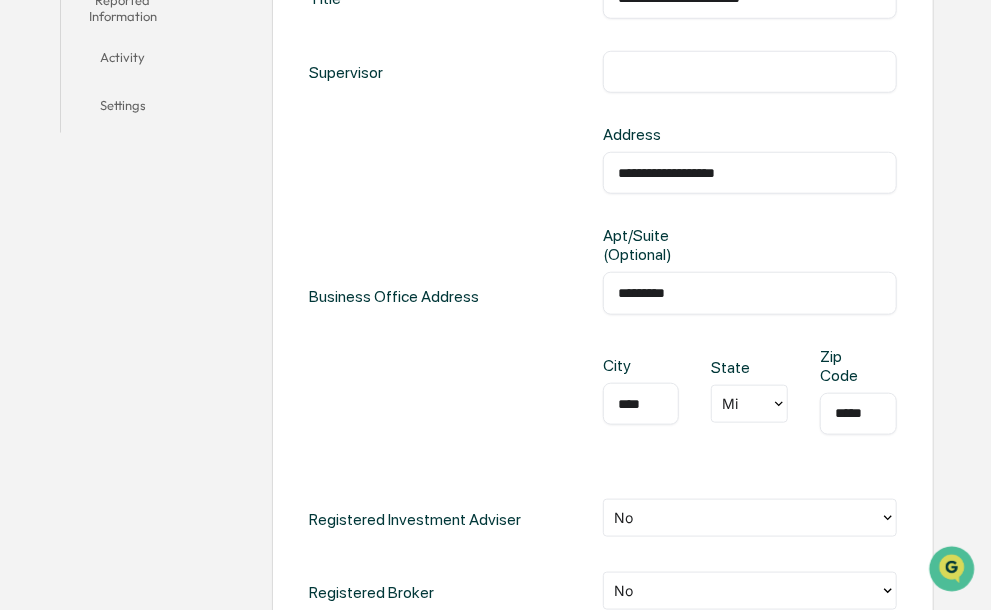 type on "****" 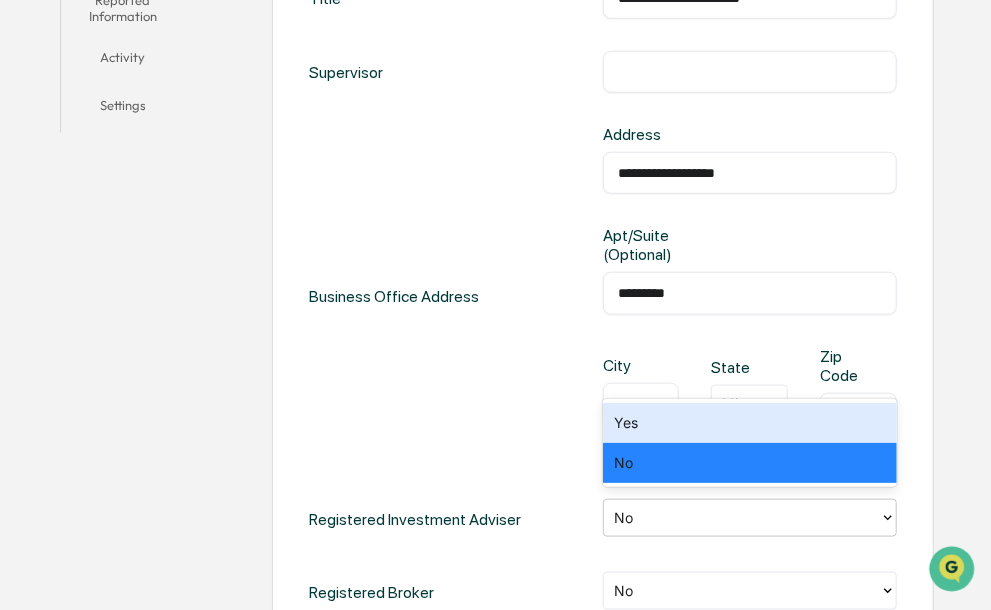 click 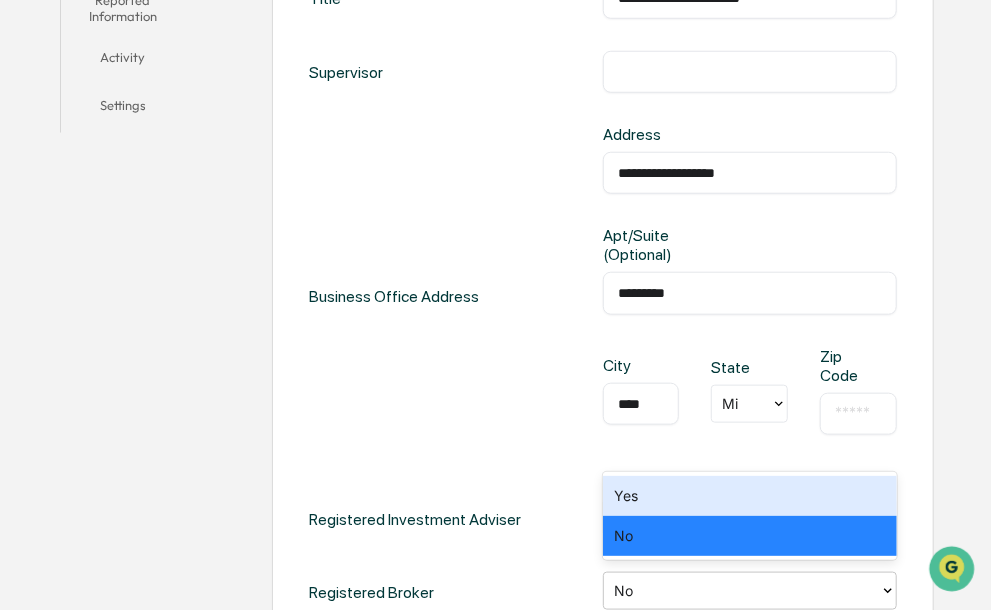 click 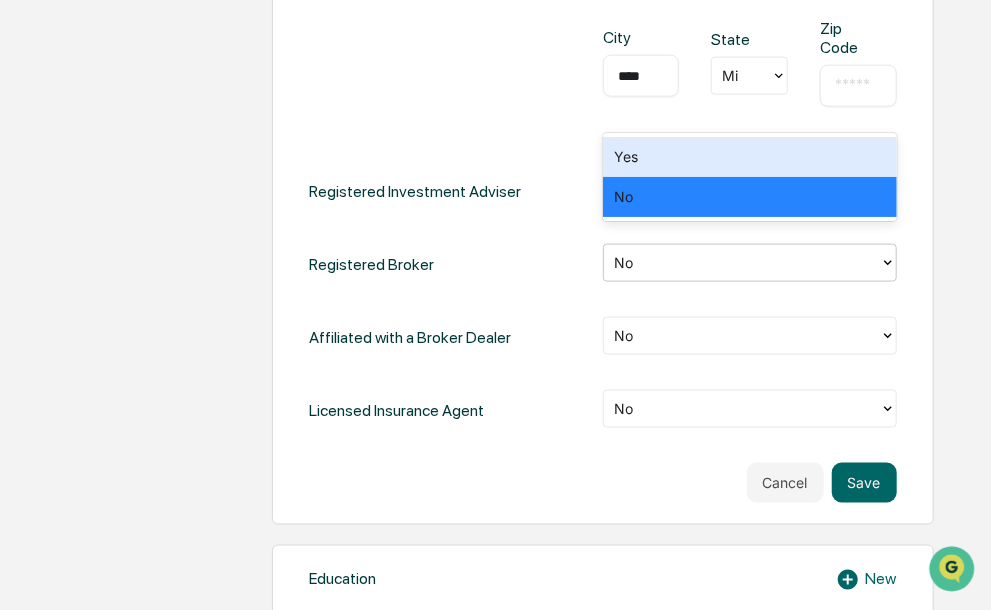 scroll, scrollTop: 979, scrollLeft: 0, axis: vertical 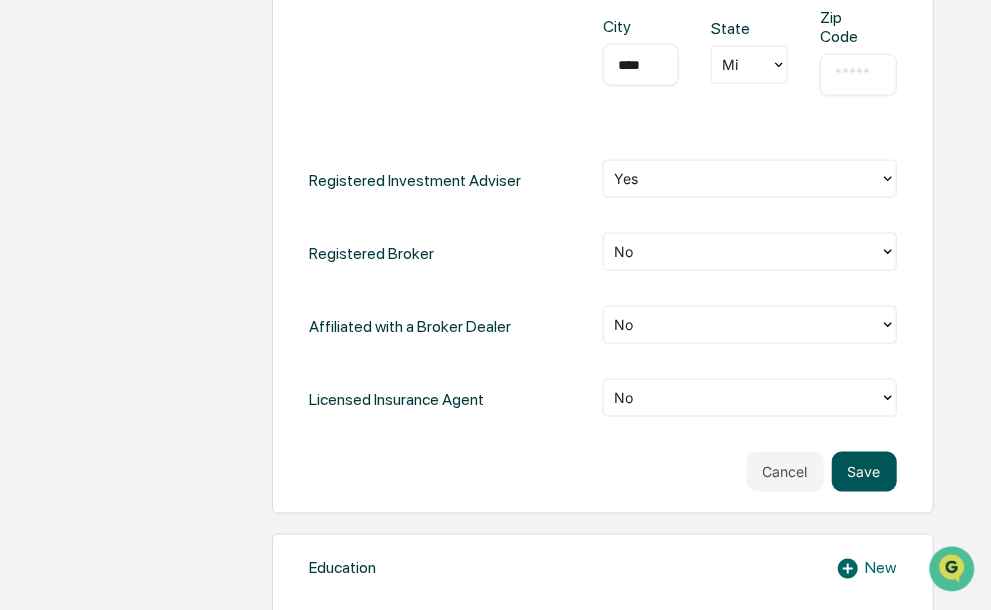 click on "Save" at bounding box center [864, 472] 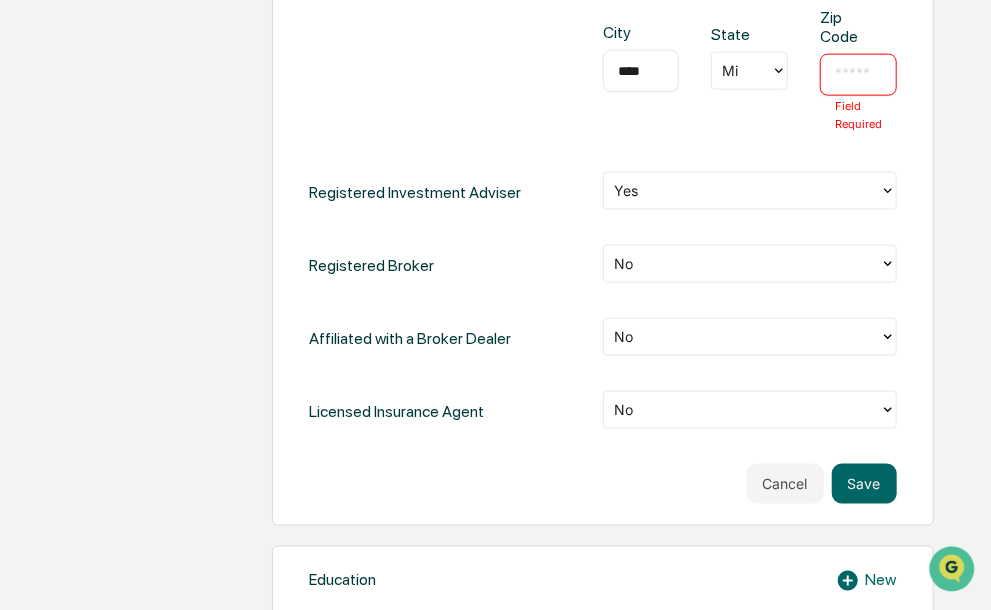click at bounding box center (858, 75) 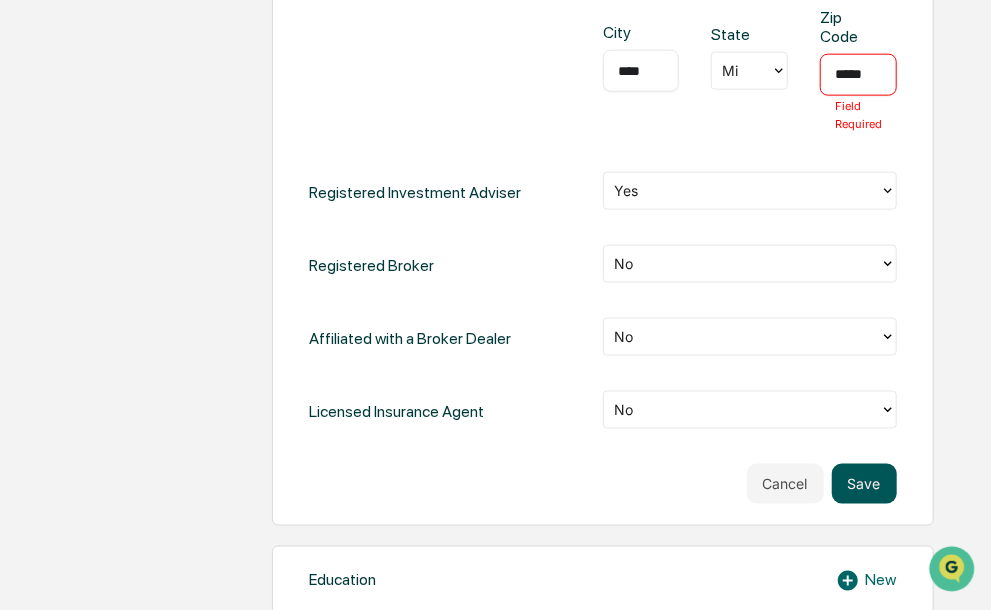 type on "*****" 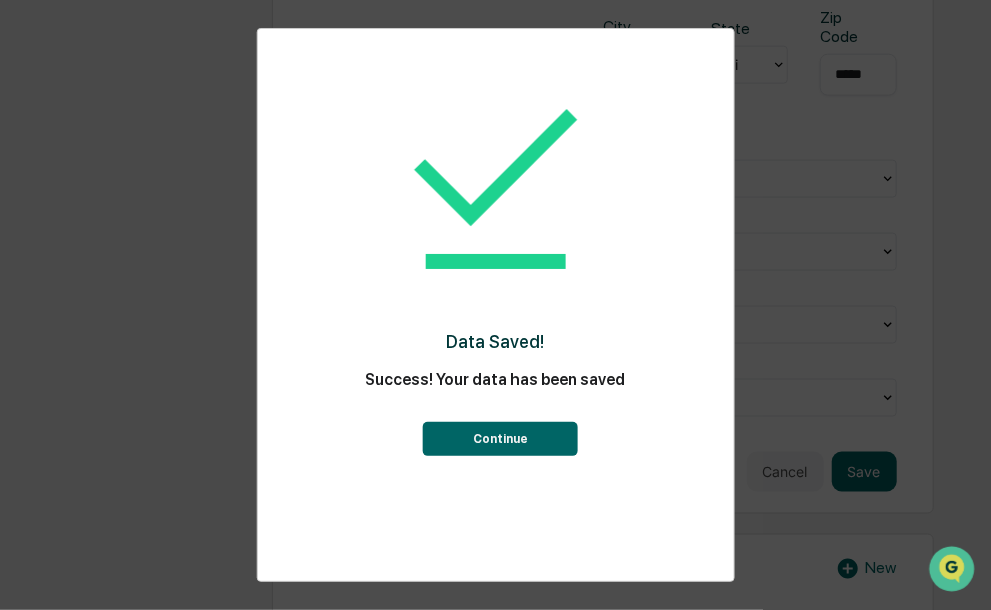 click on "Continue" at bounding box center (500, 439) 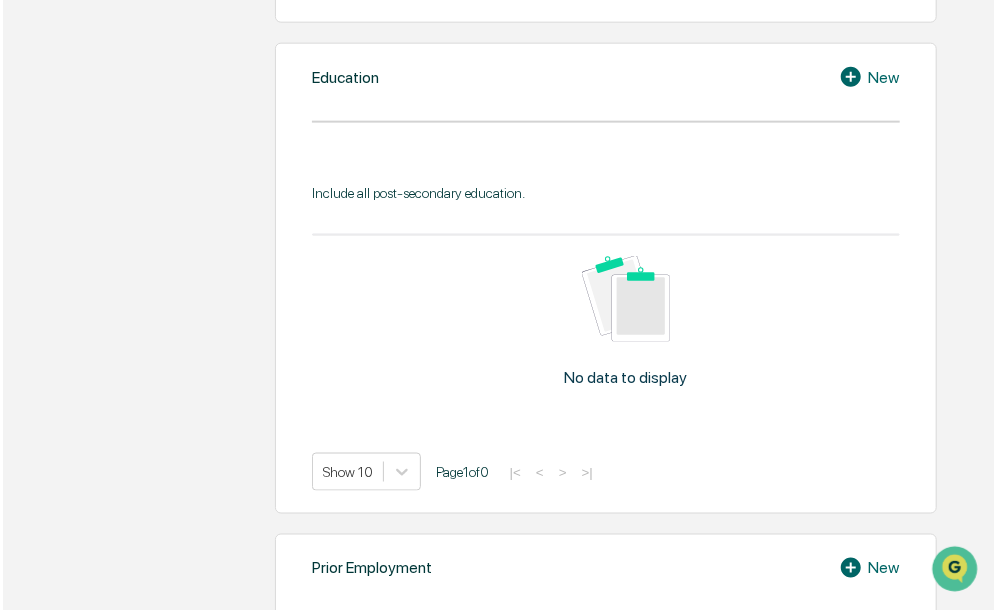 scroll, scrollTop: 940, scrollLeft: 0, axis: vertical 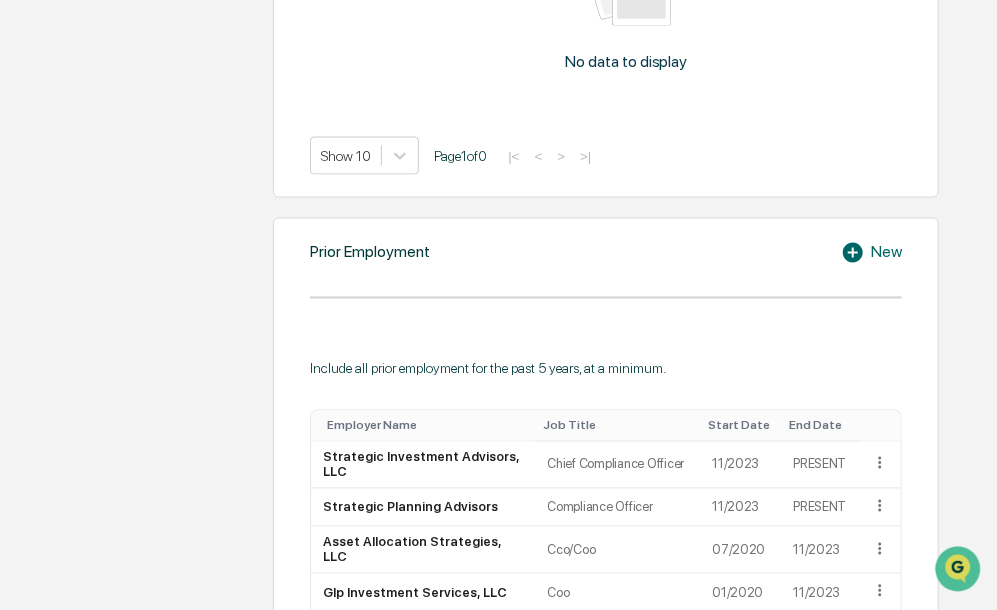 click 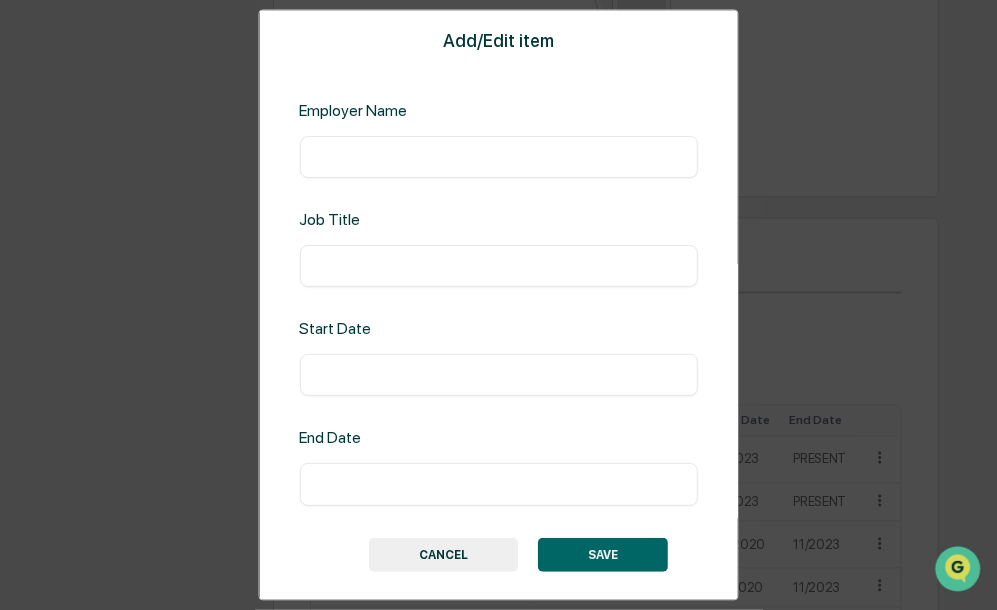 click on "​" at bounding box center [498, 158] 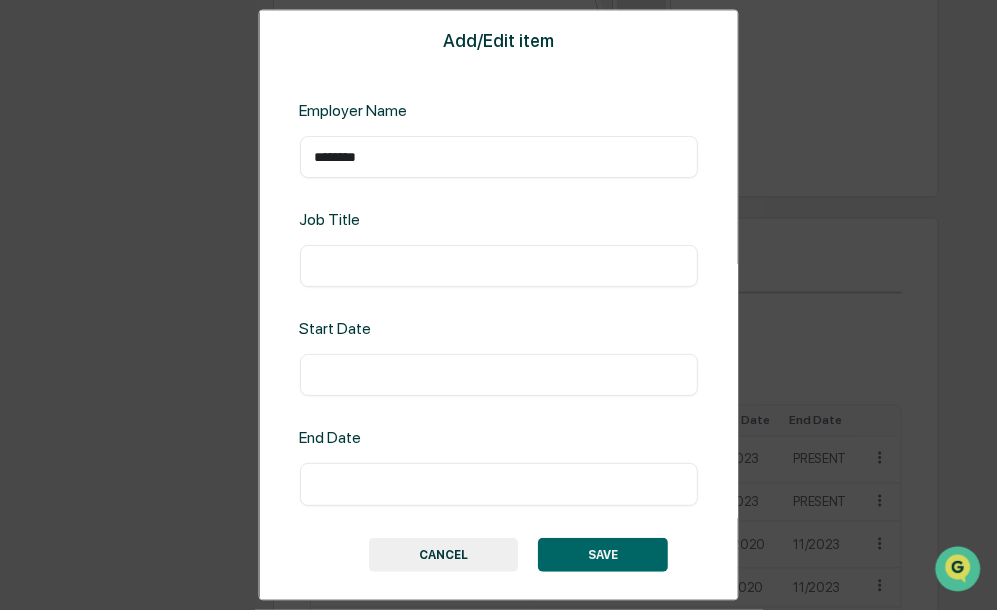type on "********" 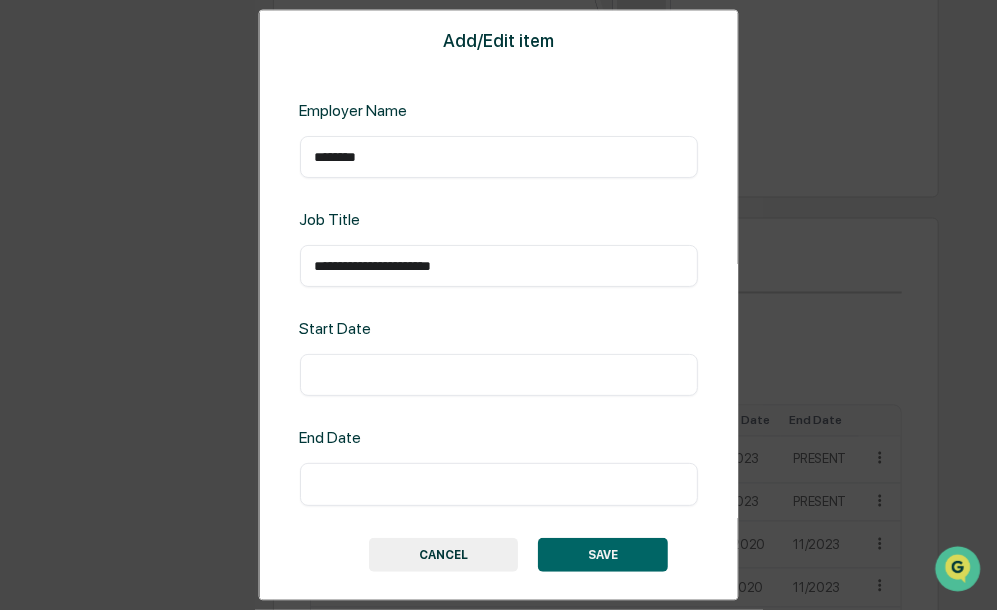 type on "**********" 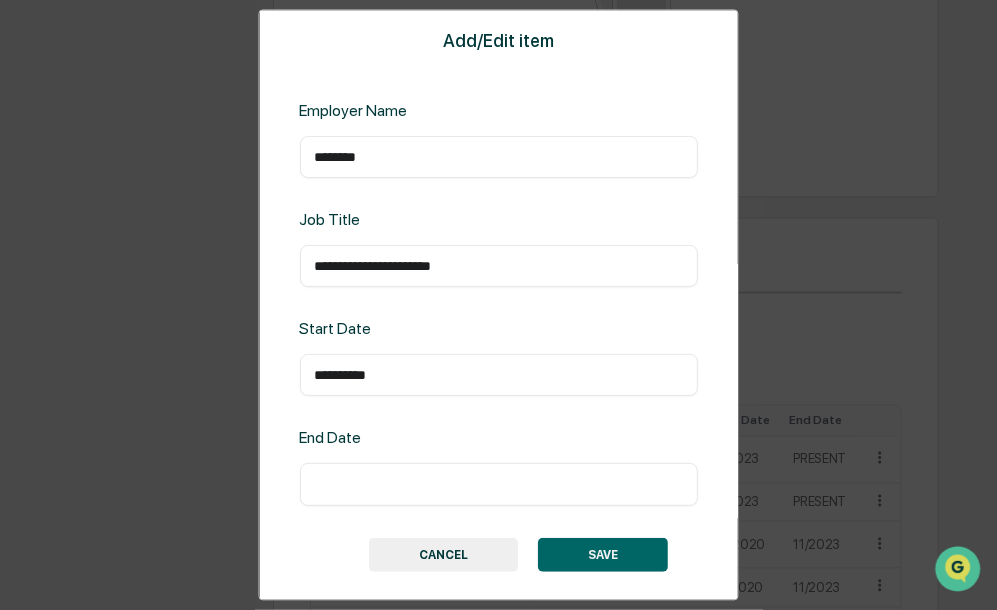 type on "**********" 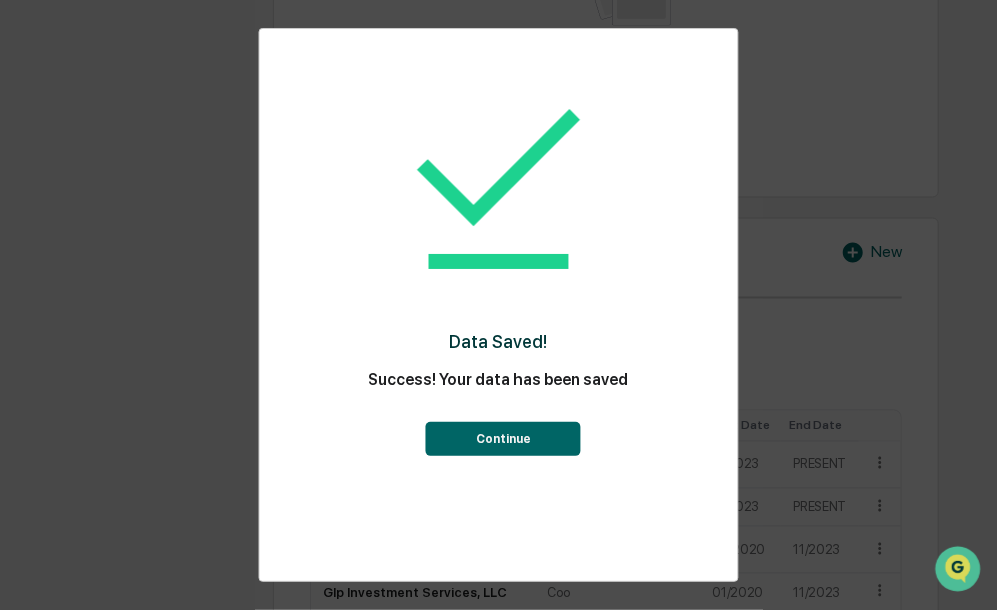 click on "Continue" at bounding box center [503, 439] 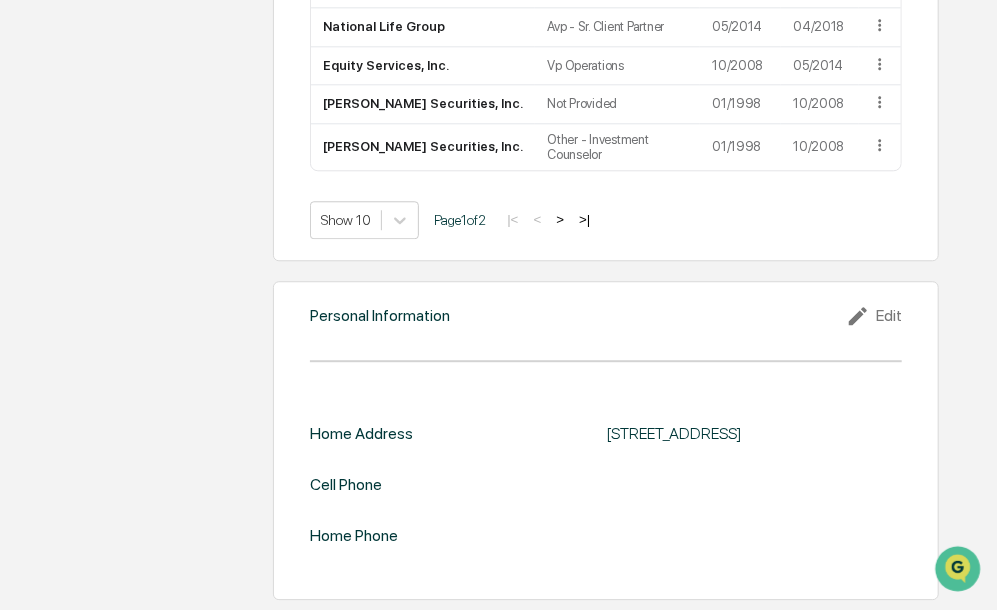 scroll, scrollTop: 2018, scrollLeft: 0, axis: vertical 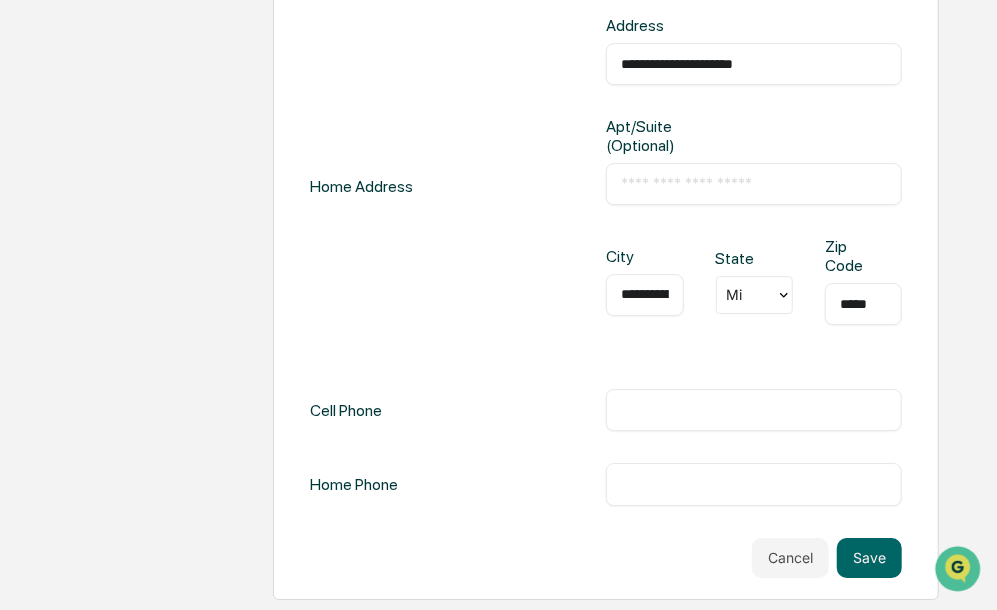 click at bounding box center (754, 410) 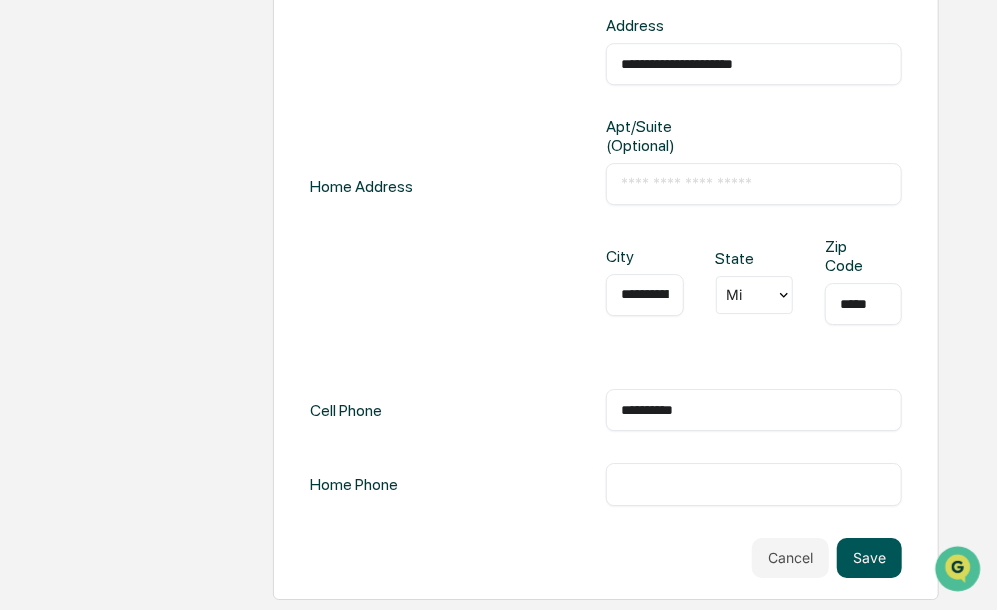 type on "**********" 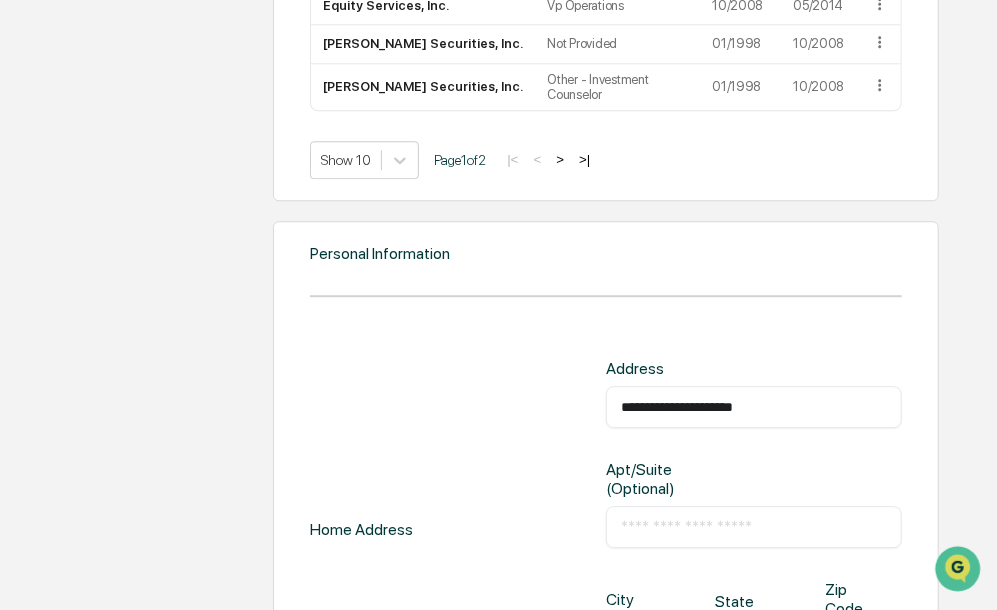 scroll, scrollTop: 2400, scrollLeft: 0, axis: vertical 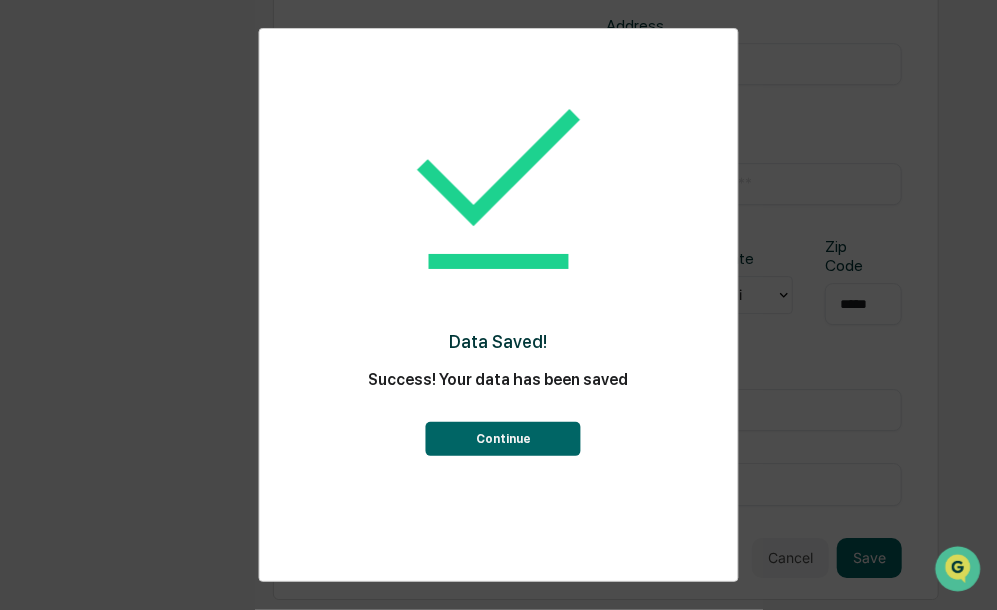 click on "Continue" at bounding box center [503, 439] 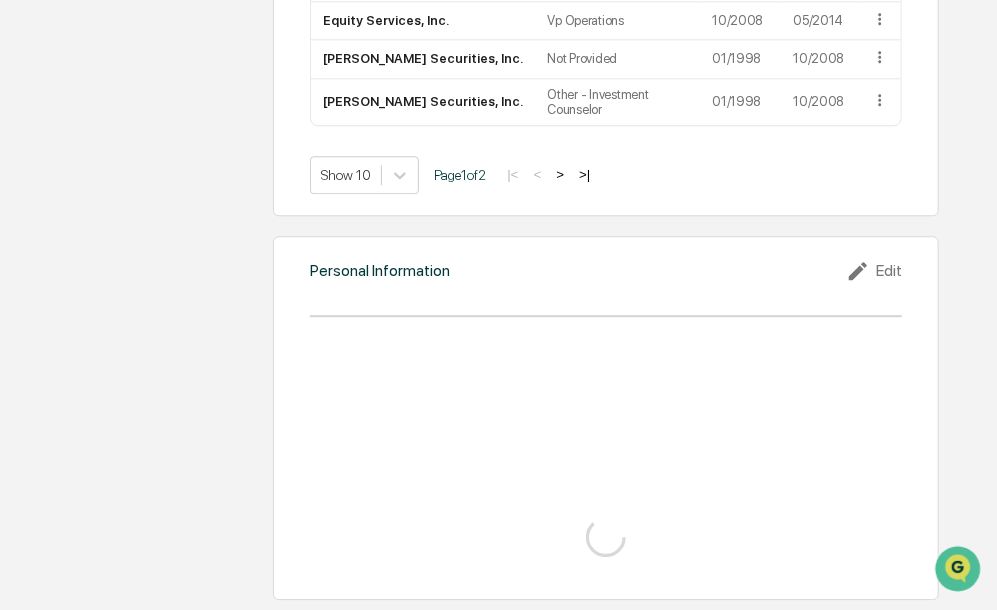 scroll, scrollTop: 2044, scrollLeft: 0, axis: vertical 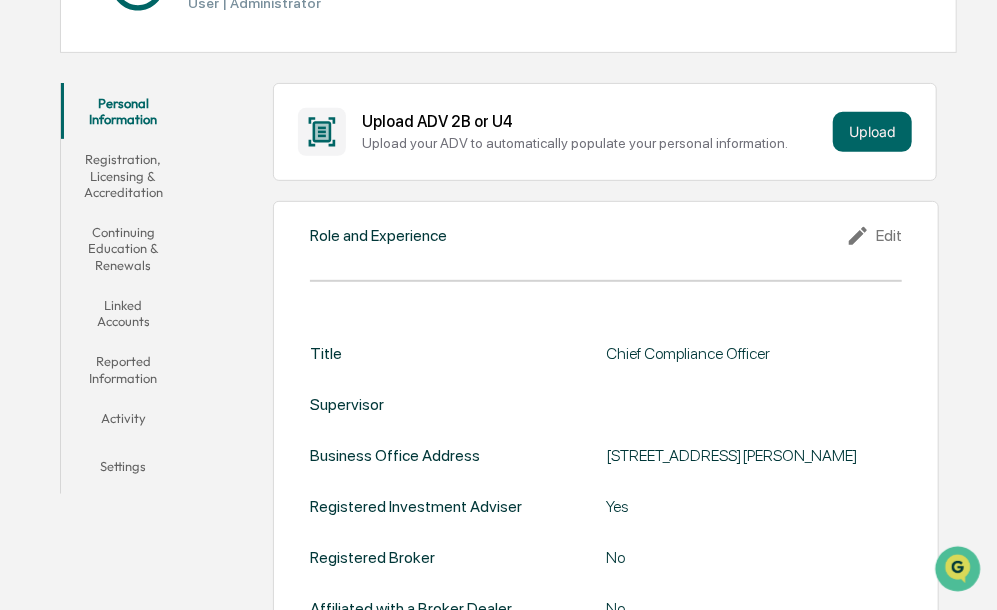 click on "Registration, Licensing & Accreditation" at bounding box center [123, 175] 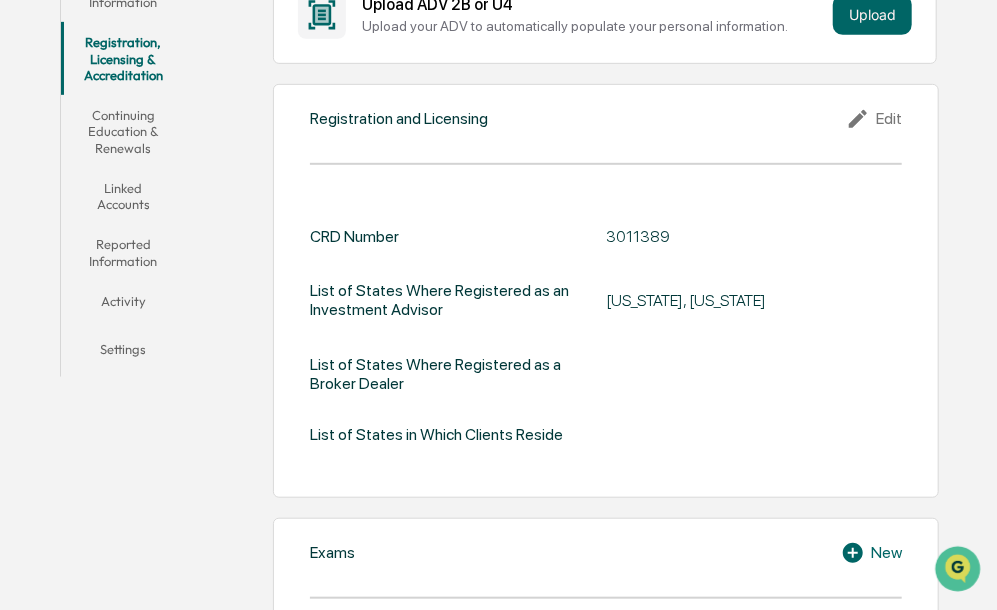 scroll, scrollTop: 406, scrollLeft: 0, axis: vertical 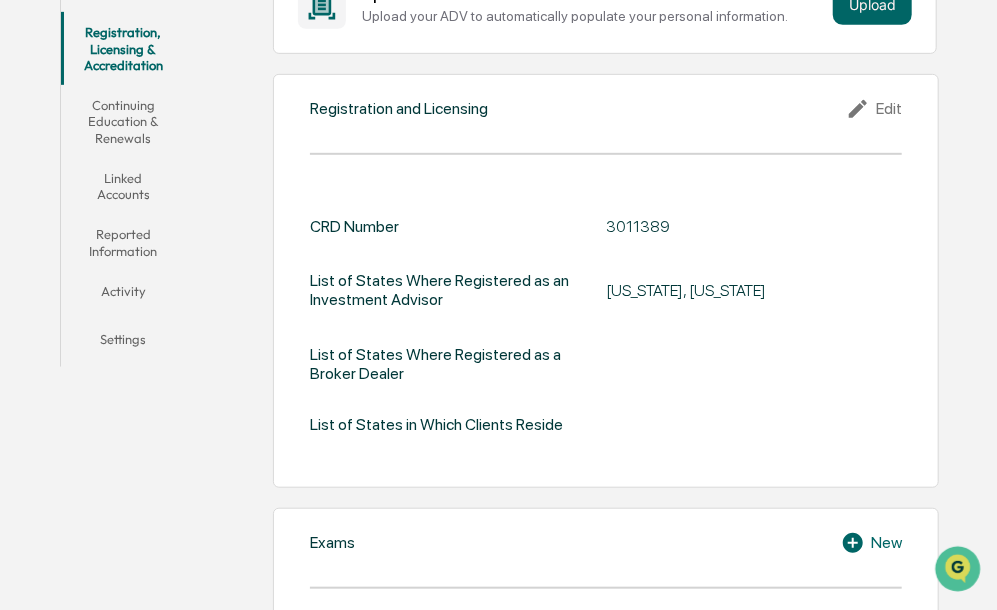 click 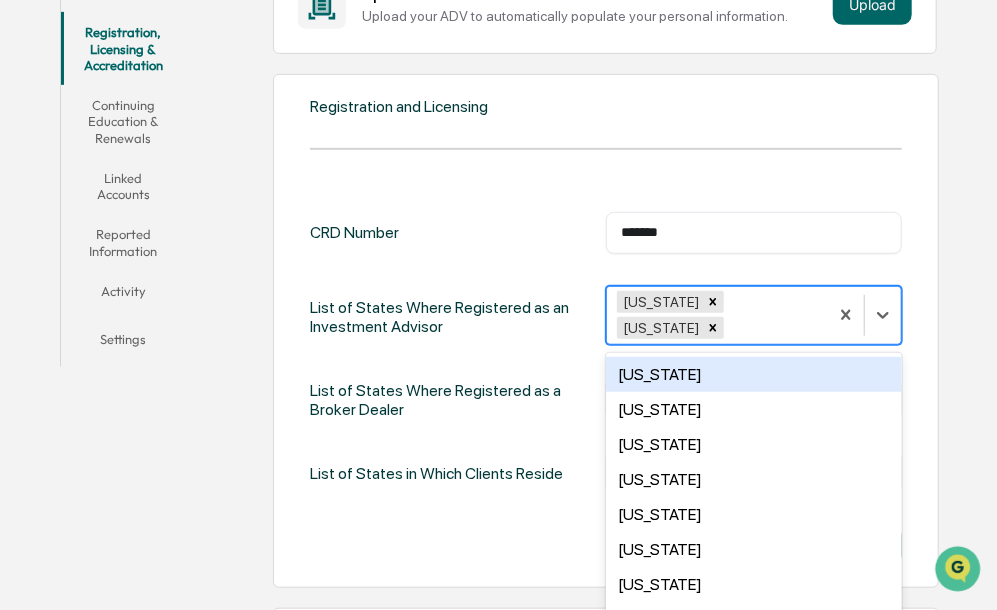 scroll, scrollTop: 433, scrollLeft: 0, axis: vertical 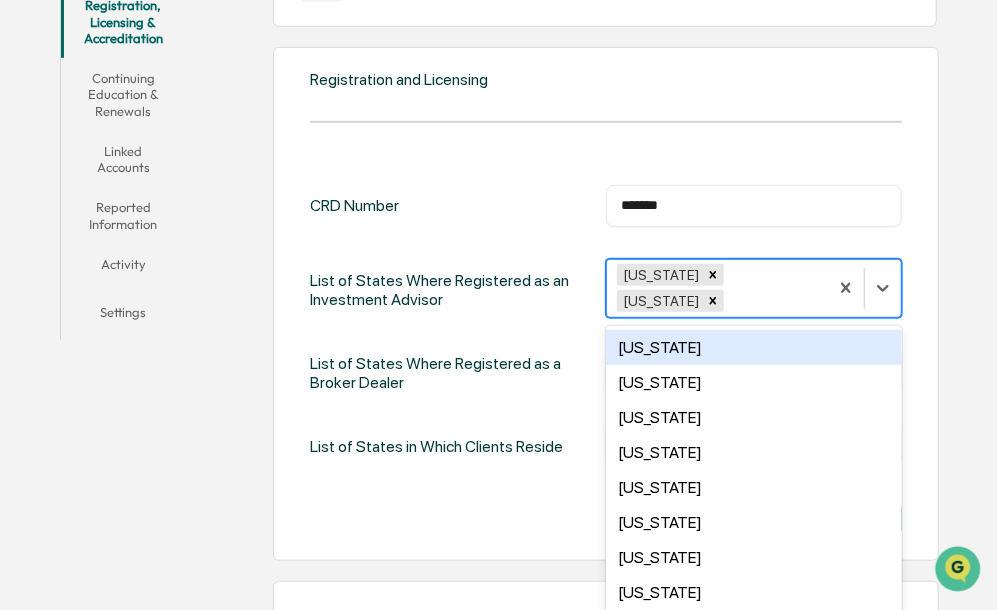 click on "48 results available. Use Up and Down to choose options, press Enter to select the currently focused option, press Escape to exit the menu, press Tab to select the option and exit the menu. [US_STATE] [US_STATE] [US_STATE] [US_STATE] [US_STATE] [US_STATE] [US_STATE] [US_STATE] [US_STATE] [US_STATE] [US_STATE] [US_STATE] [US_STATE] [US_STATE] [US_STATE] [US_STATE] [US_STATE] [US_STATE] [US_STATE] [US_STATE] [US_STATE] [US_STATE] [US_STATE] [US_STATE] [US_STATE] [US_STATE] [US_STATE] [US_STATE] [US_STATE] [US_STATE] [US_STATE] [US_STATE] [US_STATE] [US_STATE] [US_STATE] [US_STATE] [US_STATE] [US_STATE] [US_STATE] [US_STATE] [US_STATE] [US_STATE] [US_STATE] [US_STATE] [US_STATE] [US_STATE] [US_STATE] [US_STATE][PERSON_NAME][US_STATE] [US_STATE][PERSON_NAME]" at bounding box center [754, 288] 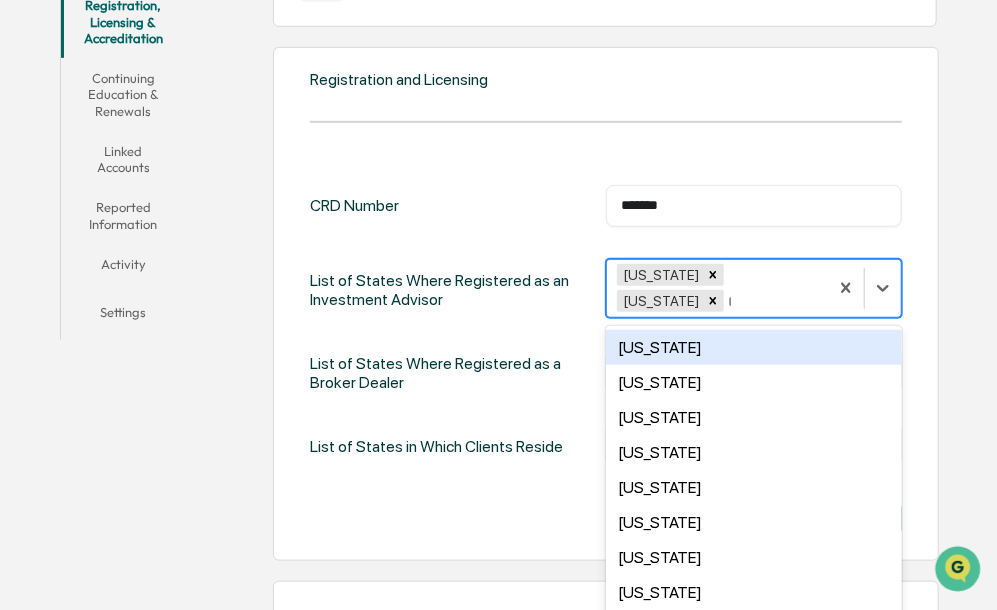 click on "CRD Number ******* ​ List of States Where Registered as an Investment Advisor 48 results available. Use Up and Down to choose options, press Enter to select the currently focused option, press Escape to exit the menu, press Tab to select the option and exit the menu. [US_STATE] [US_STATE] * [US_STATE] [US_STATE] [US_STATE] [US_STATE] [US_STATE] [US_STATE] [US_STATE] [US_STATE] [US_STATE] [US_STATE] [US_STATE] [US_STATE] [US_STATE] [US_STATE] [US_STATE] [US_STATE] [US_STATE] [US_STATE] [US_STATE] [US_STATE] [US_STATE] [US_STATE] [US_STATE] [US_STATE] [US_STATE] [US_STATE] [US_STATE] [US_STATE] [US_STATE] [US_STATE] [US_STATE] [US_STATE] [US_STATE] [US_STATE] [US_STATE] [US_STATE] [US_STATE] [US_STATE] [US_STATE] [US_STATE] [US_STATE] [US_STATE] [US_STATE] [US_STATE] [US_STATE] [US_STATE][PERSON_NAME][US_STATE] [US_STATE][PERSON_NAME] List of States Where Registered as a Broker Dealer Select... List of States in Which Clients Reside Select..." at bounding box center (606, 326) 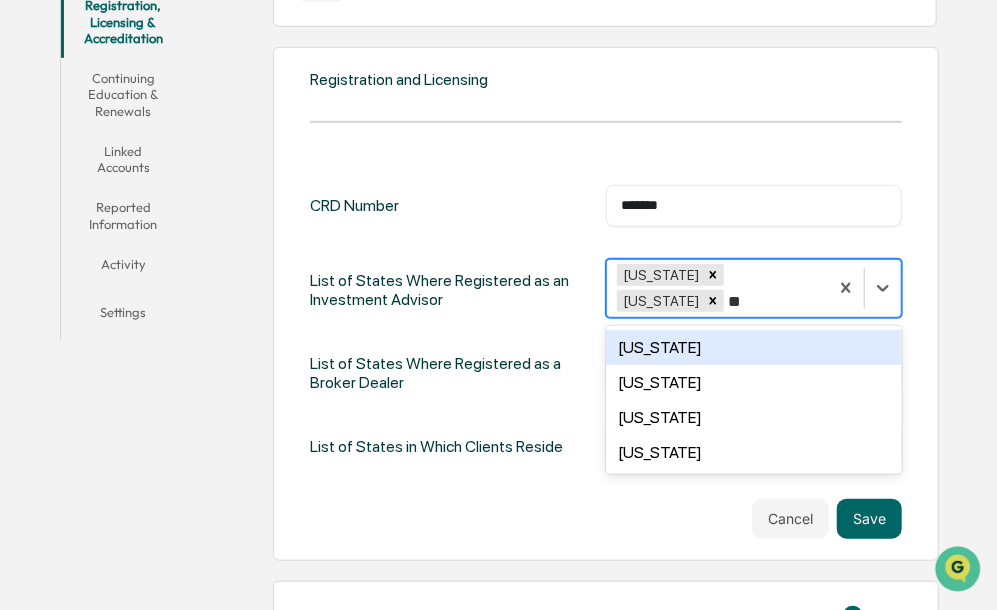click on "[US_STATE]" at bounding box center [754, 347] 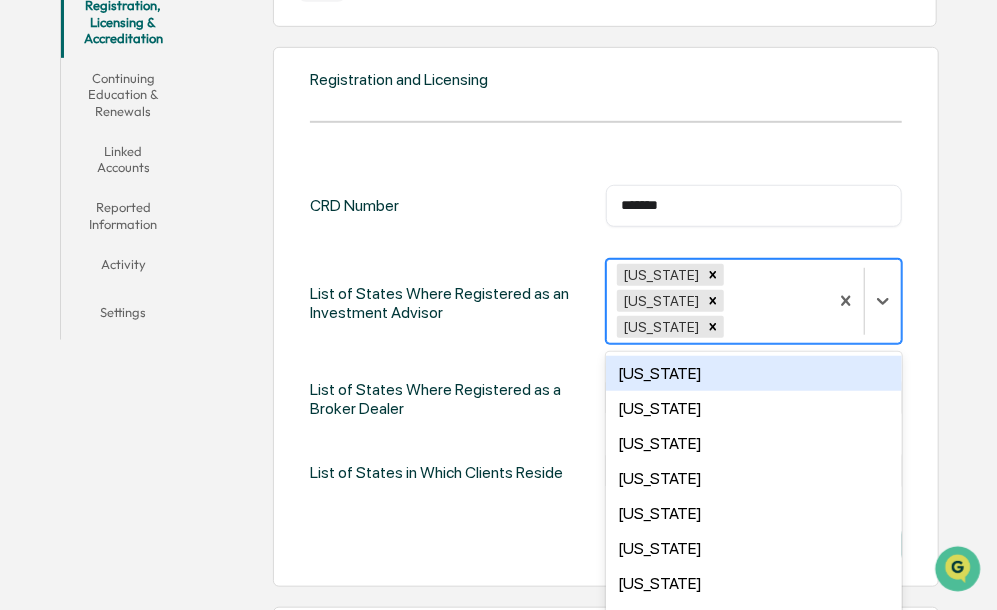 click on "[US_STATE]" at bounding box center (754, 373) 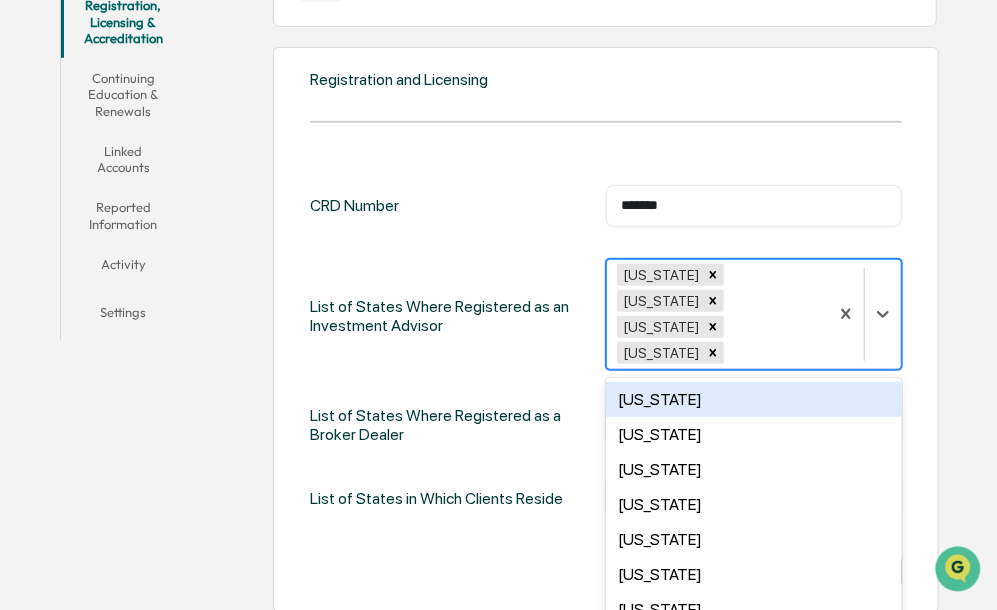 click on "Registration and Licensing CRD Number ******* ​ List of States Where Registered as an Investment Advisor option [US_STATE], selected. 46 results available. Use Up and Down to choose options, press Enter to select the currently focused option, press Escape to exit the menu, press Tab to select the option and exit the menu. [US_STATE] [US_STATE] [US_STATE] [US_STATE] [US_STATE] [US_STATE] [US_STATE] [US_STATE] [US_STATE] [US_STATE] [US_STATE] [US_STATE] [US_STATE] [US_STATE] [US_STATE] [US_STATE] [US_STATE] [US_STATE] [US_STATE] [US_STATE] [US_STATE] [US_STATE] [US_STATE] [US_STATE] [US_STATE] [US_STATE] [US_STATE] [US_STATE] [US_STATE] [US_STATE] [US_STATE] [US_STATE] [US_STATE] [US_STATE] [US_STATE] [US_STATE] [US_STATE] [US_STATE] [US_STATE] [US_STATE] [US_STATE] [US_STATE] [US_STATE] [US_STATE] [US_STATE] [US_STATE] [US_STATE] [US_STATE][PERSON_NAME][US_STATE] [GEOGRAPHIC_DATA][US_STATE][PERSON_NAME] List of States Where Registered as a Broker Dealer Select... List of States in Which Clients Reside Select... Cancel Save" at bounding box center (606, 330) 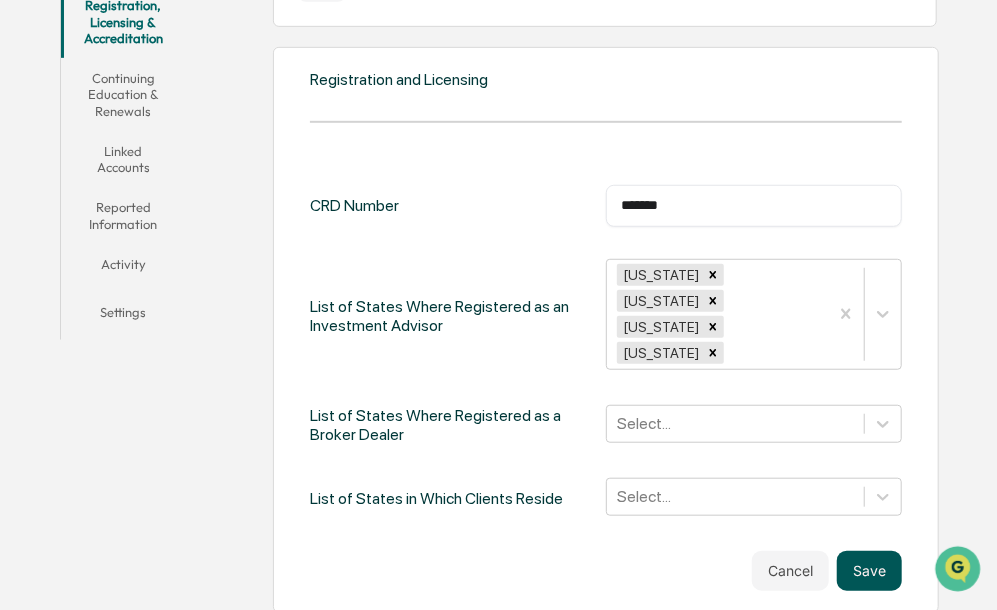 click on "Save" at bounding box center (869, 571) 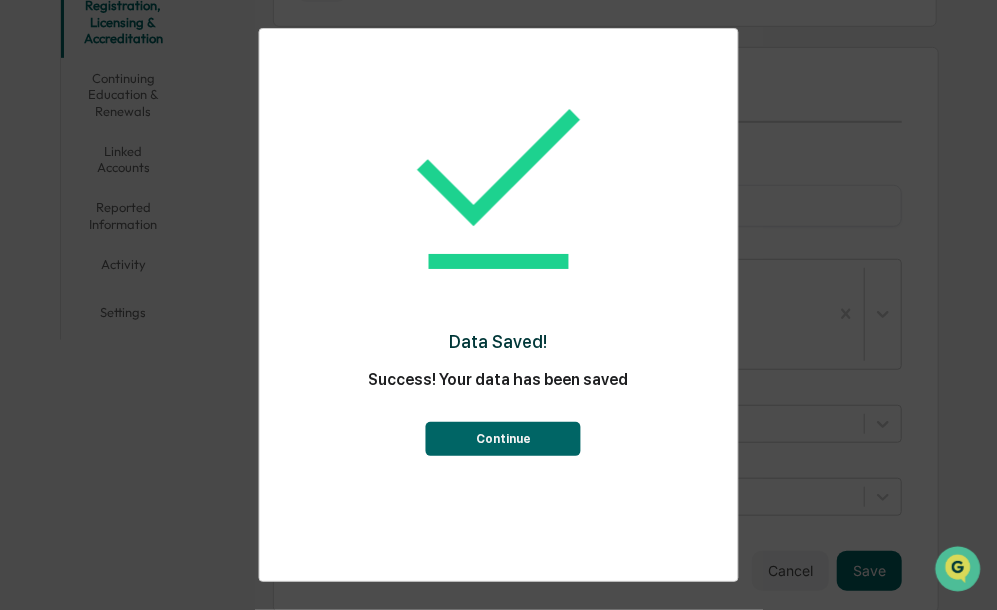 click on "Continue" at bounding box center (503, 439) 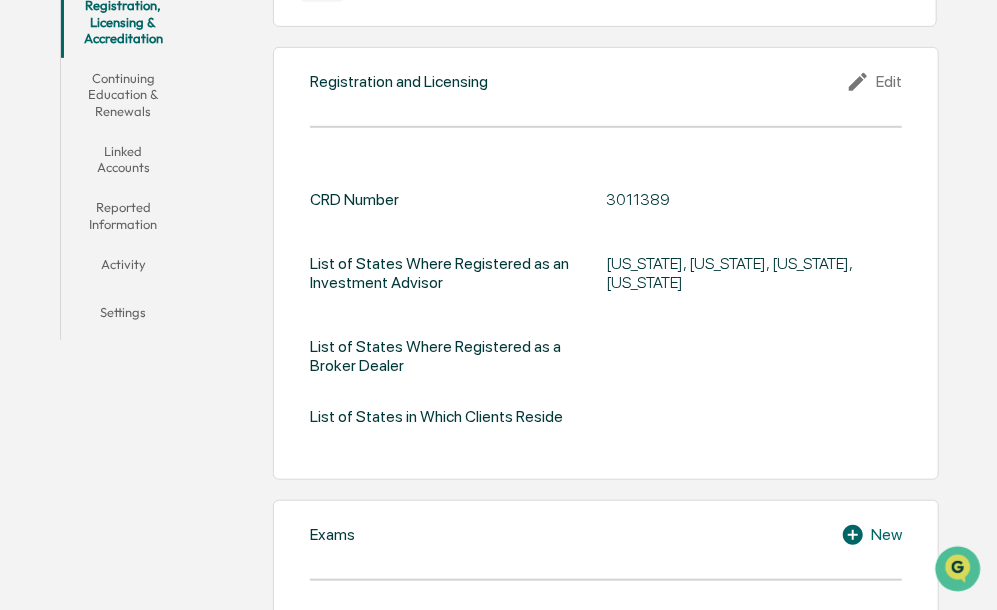 click on "Continuing Education & Renewals" at bounding box center [123, 94] 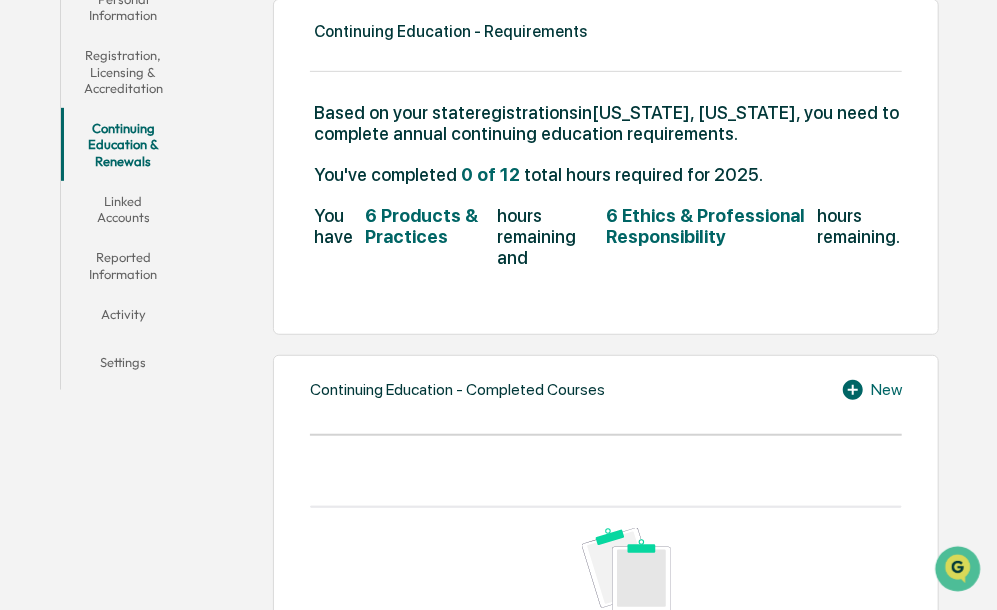 scroll, scrollTop: 388, scrollLeft: 0, axis: vertical 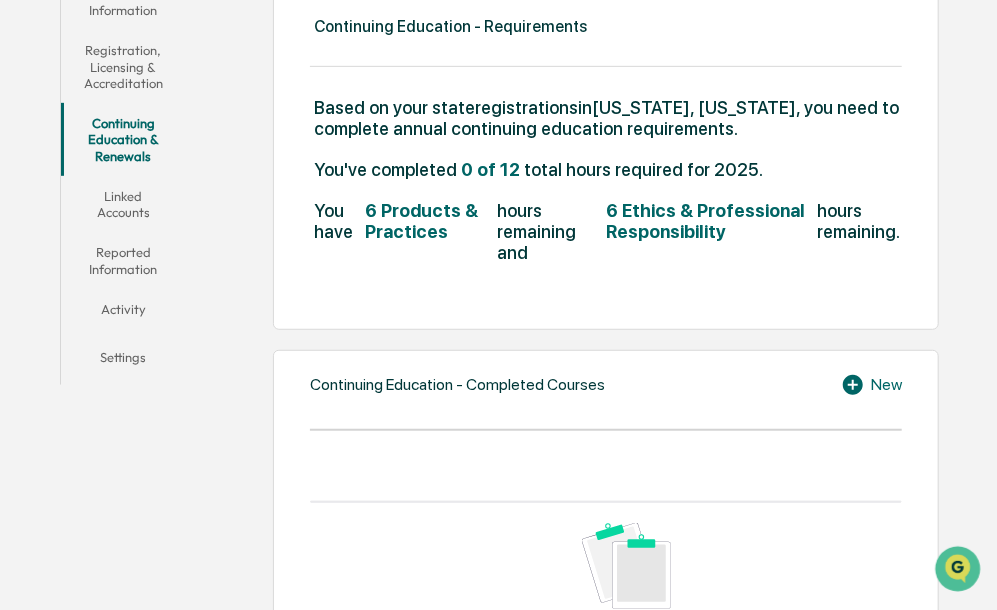 click on "Linked Accounts" at bounding box center [123, 204] 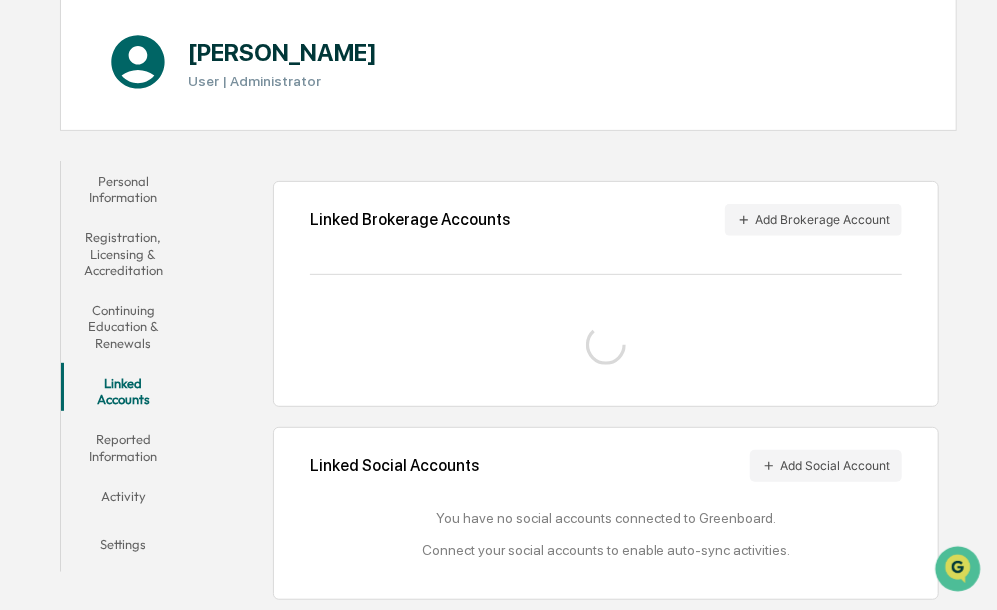 scroll, scrollTop: 251, scrollLeft: 0, axis: vertical 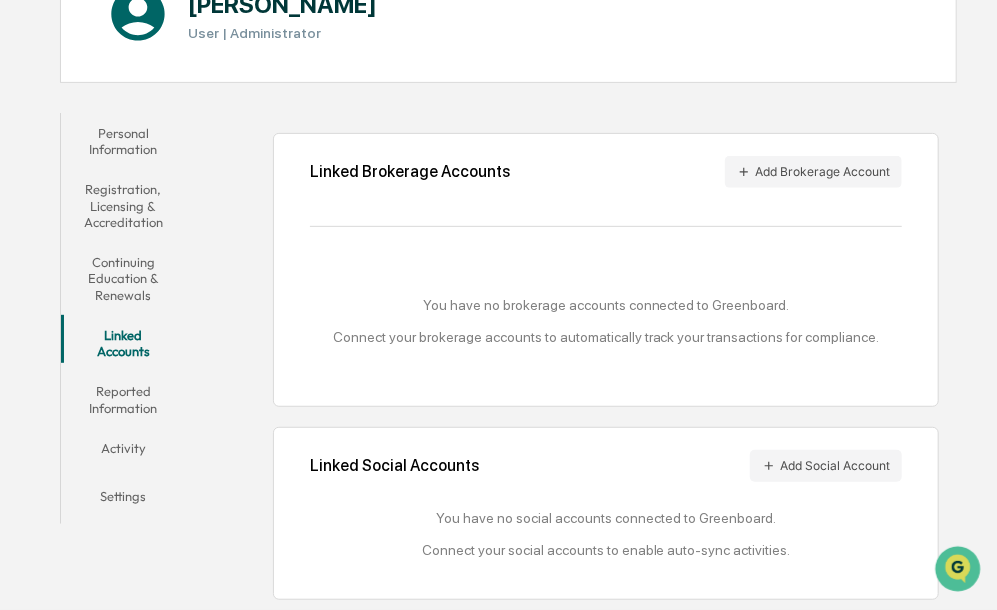 click on "Reported Information" at bounding box center (123, 399) 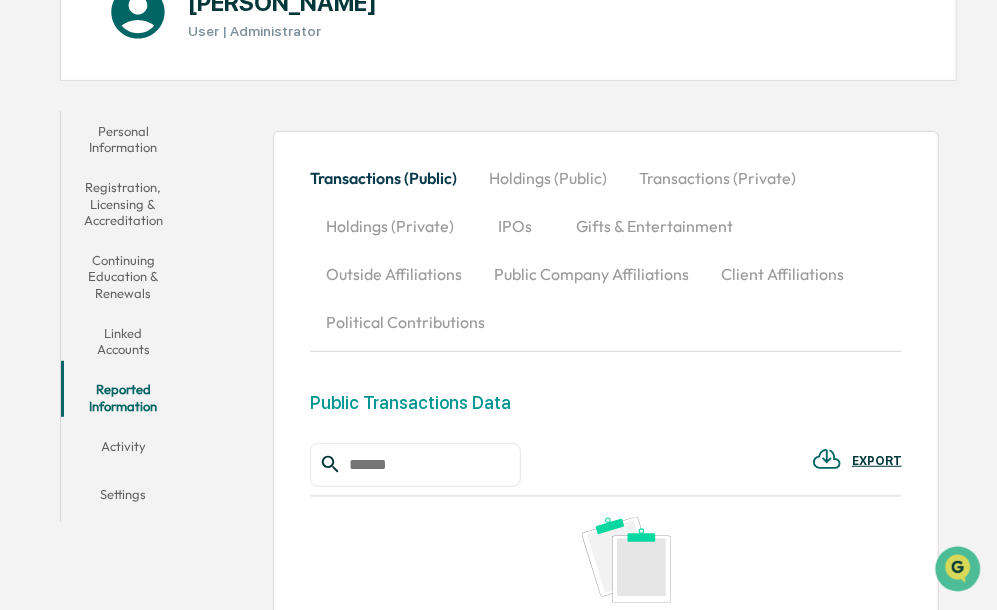 click on "Activity" at bounding box center [123, 450] 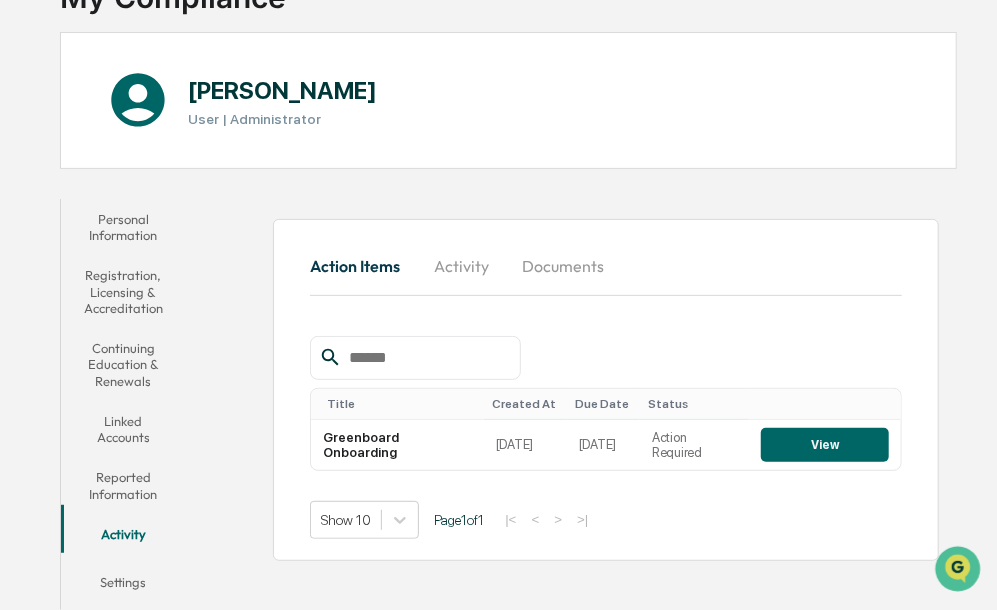 scroll, scrollTop: 154, scrollLeft: 0, axis: vertical 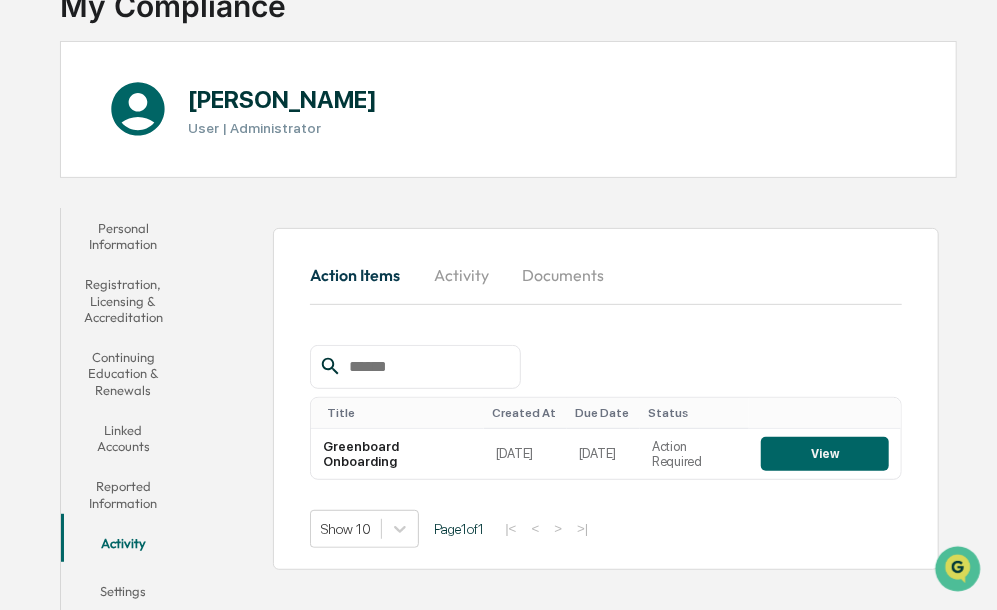 click on "Settings" at bounding box center [123, 595] 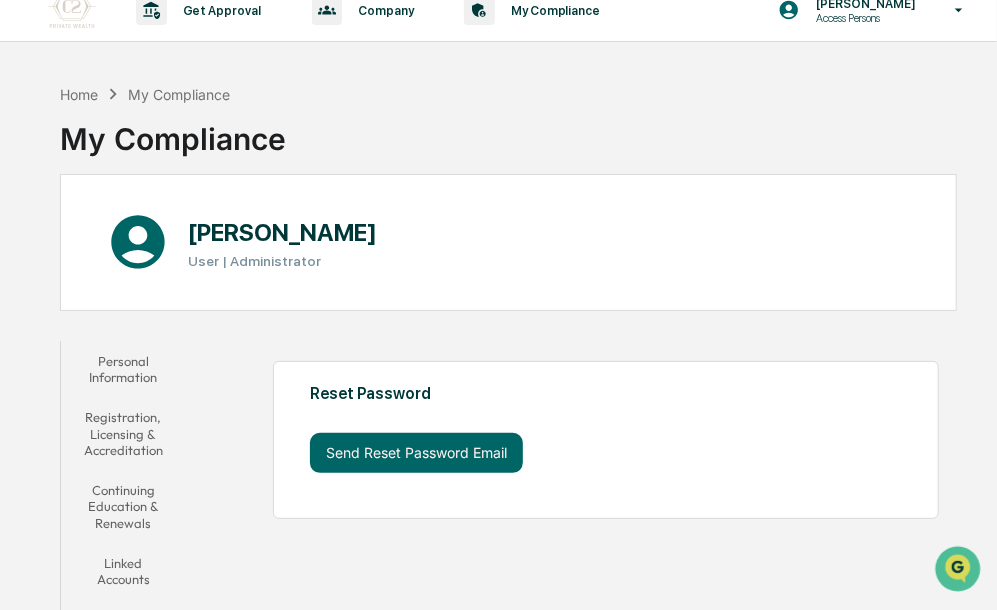 scroll, scrollTop: 0, scrollLeft: 0, axis: both 